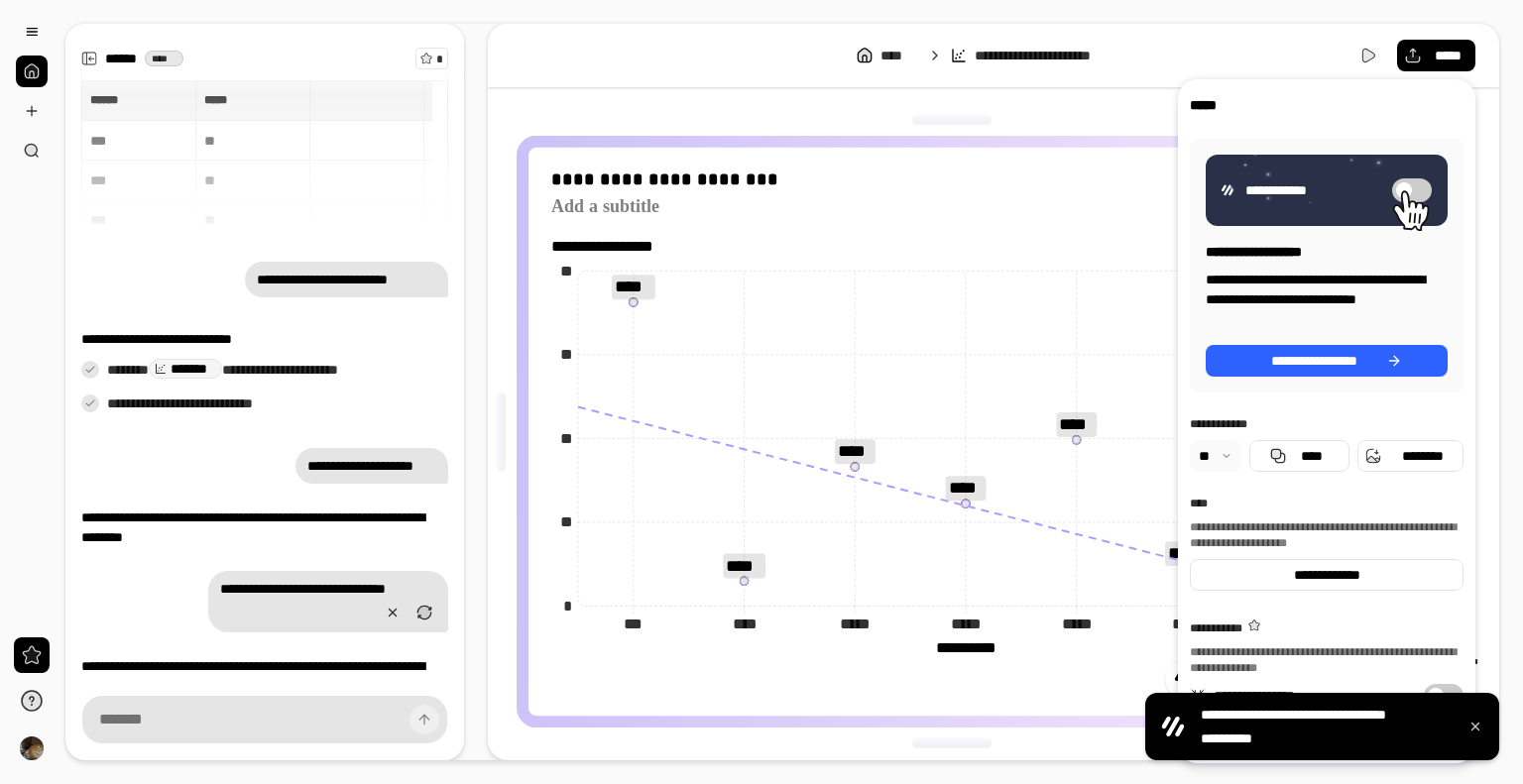 scroll, scrollTop: 0, scrollLeft: 0, axis: both 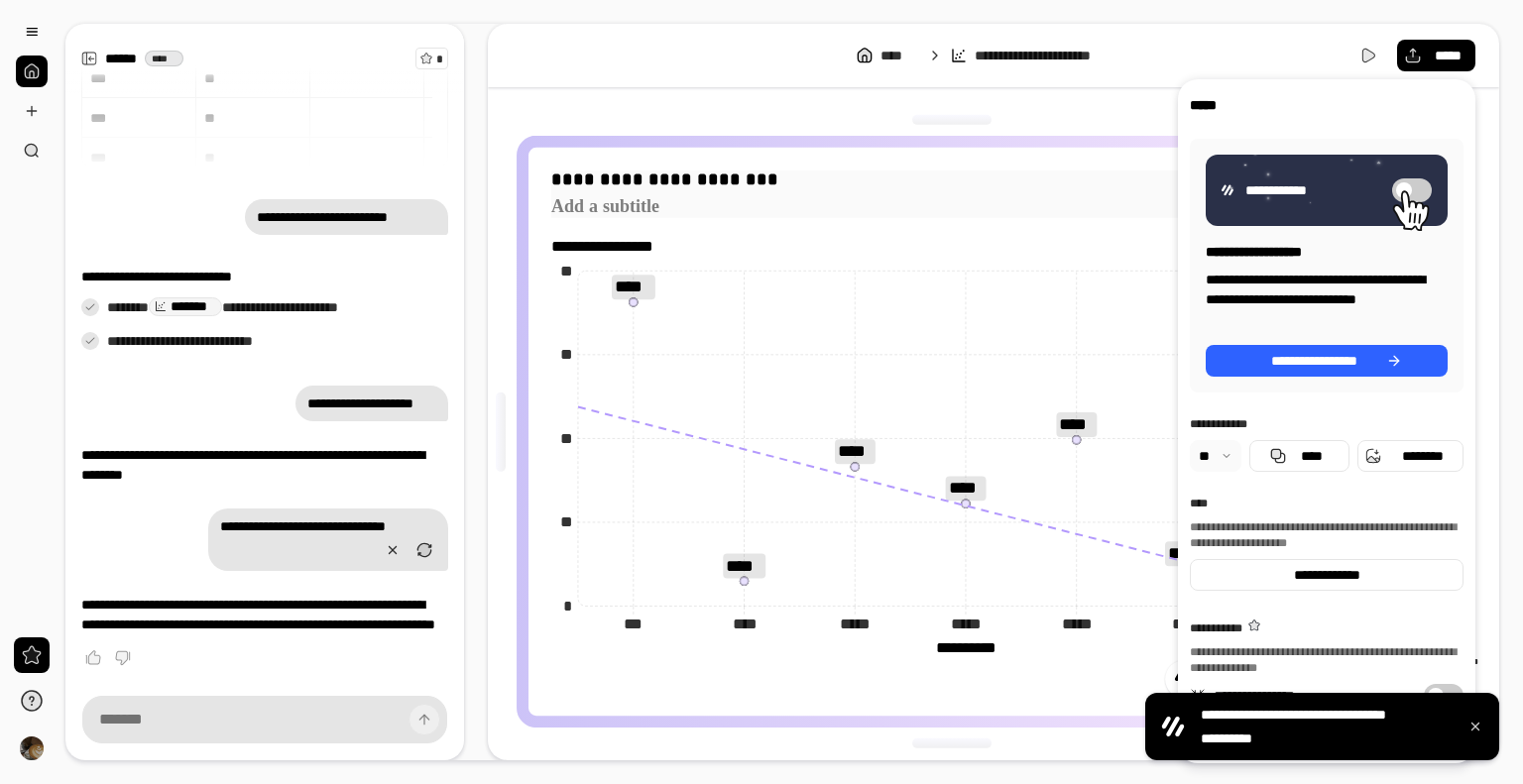 click on "**********" at bounding box center (952, 180) 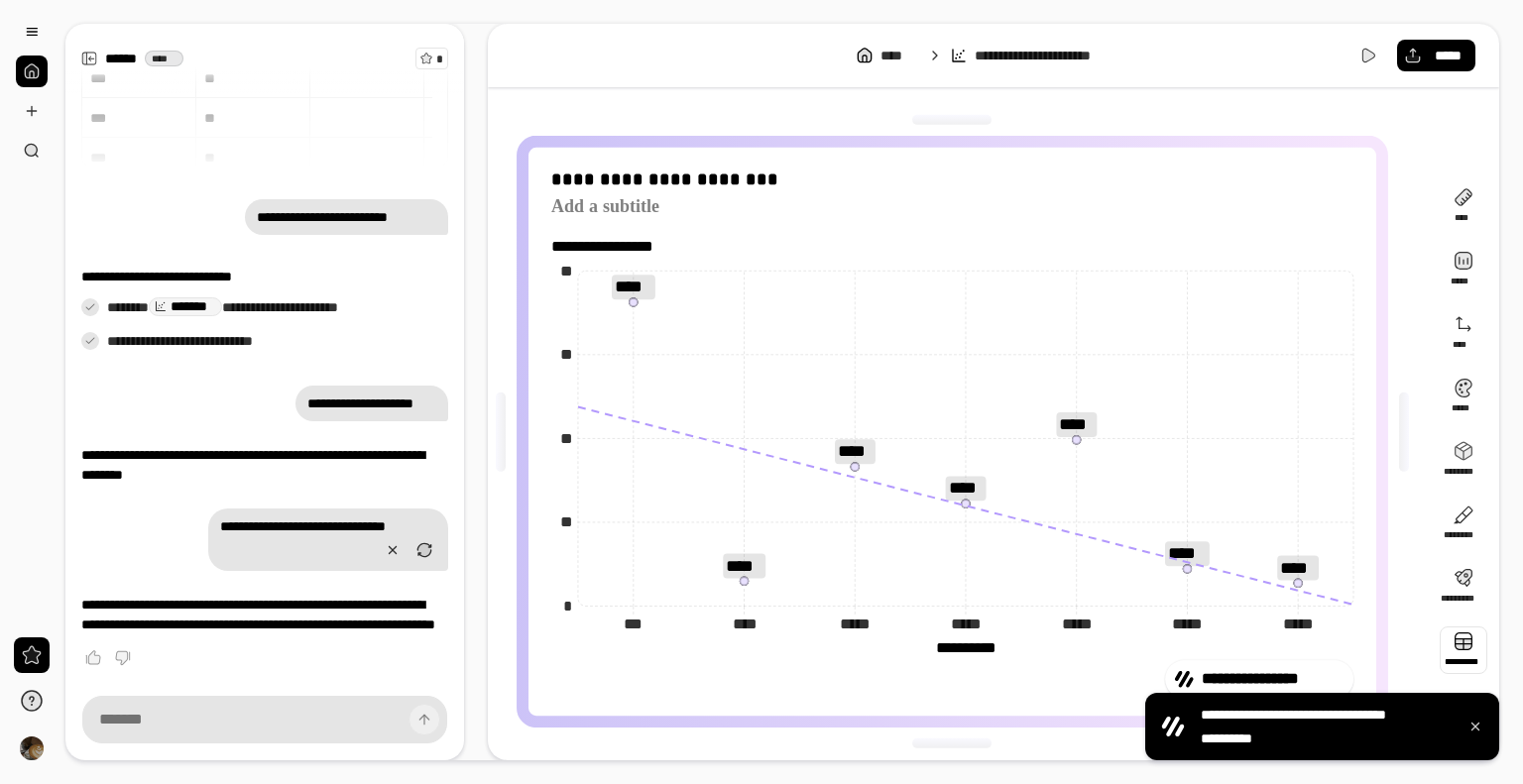 click at bounding box center (1464, 650) 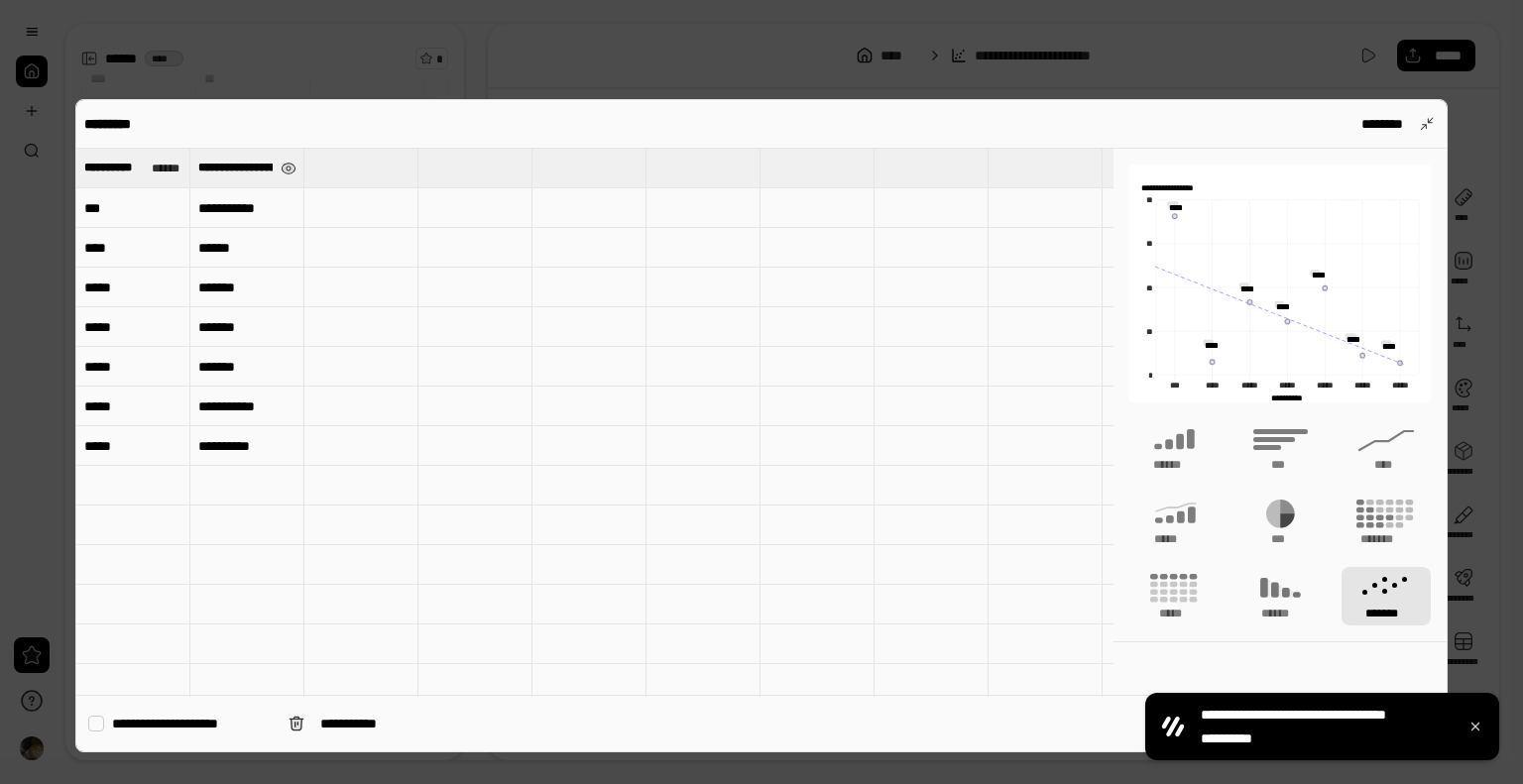 click on "**********" at bounding box center (235, 168) 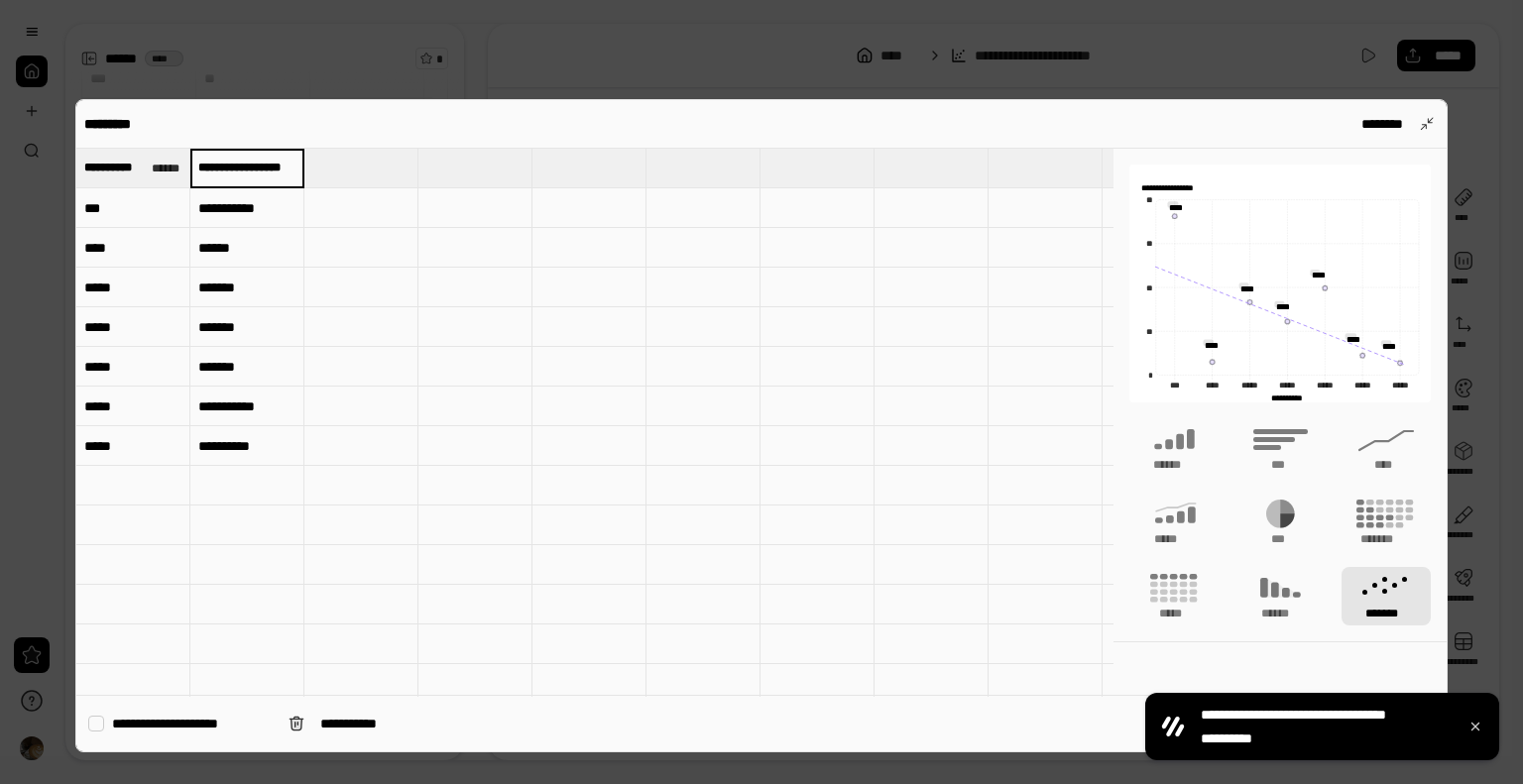 scroll, scrollTop: 0, scrollLeft: 21, axis: horizontal 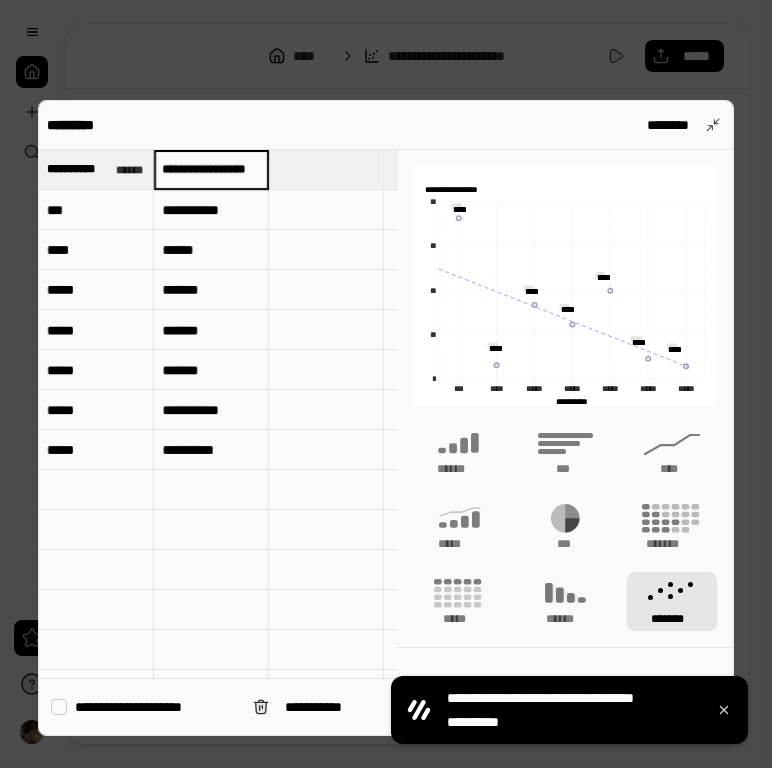 type on "**********" 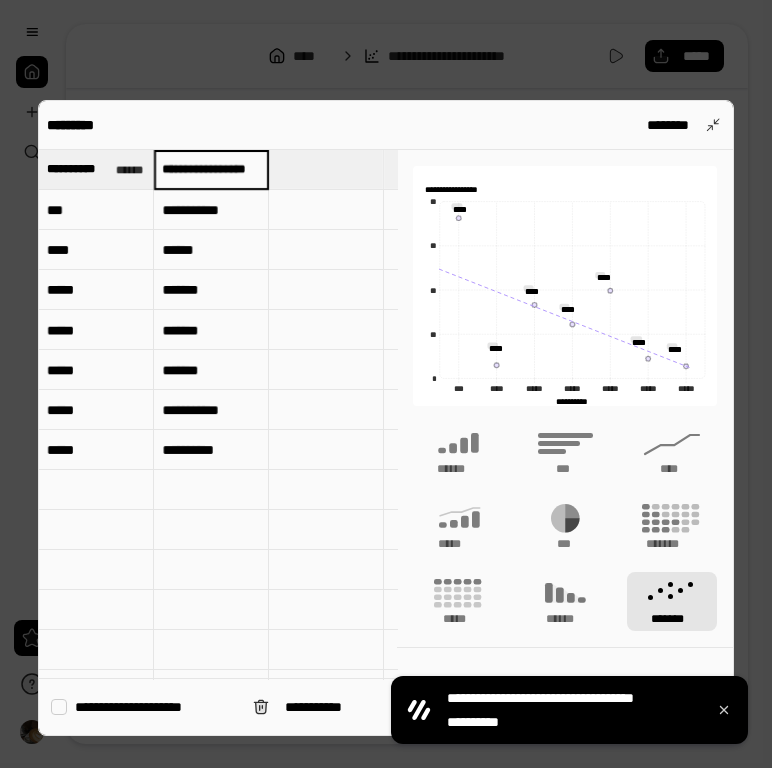click on "**********" at bounding box center [211, 210] 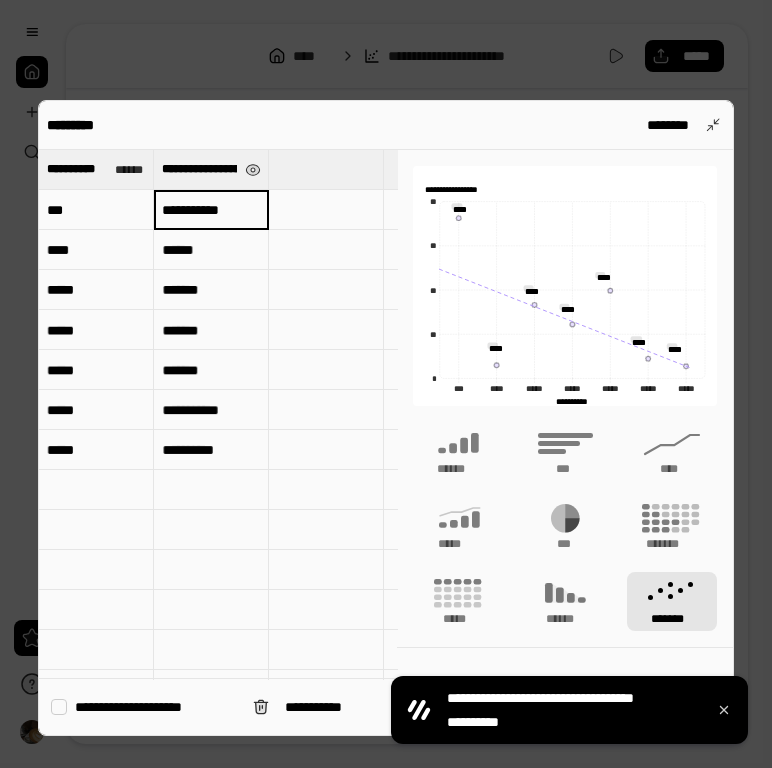 type on "**********" 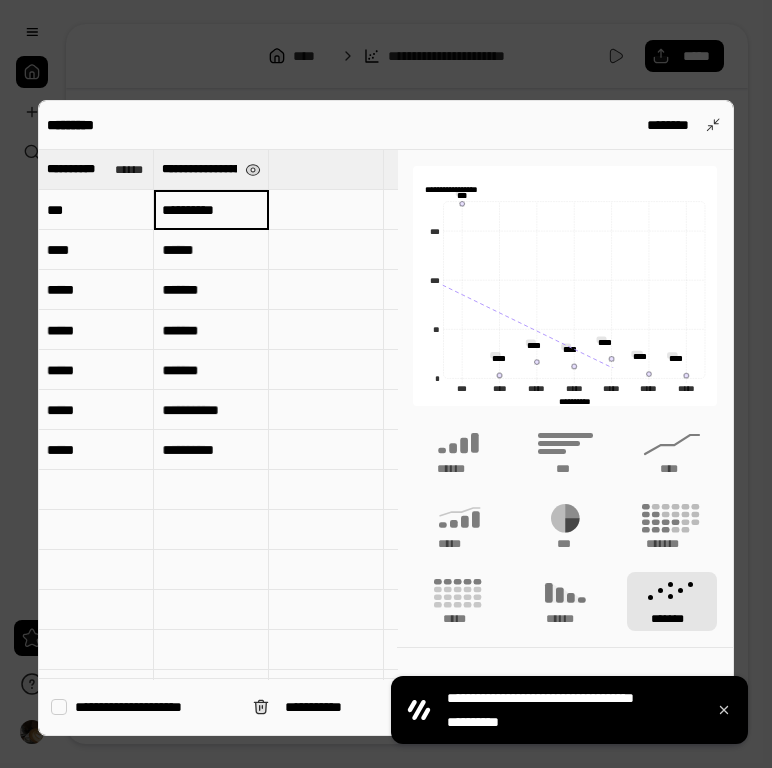 click on "******" at bounding box center [211, 250] 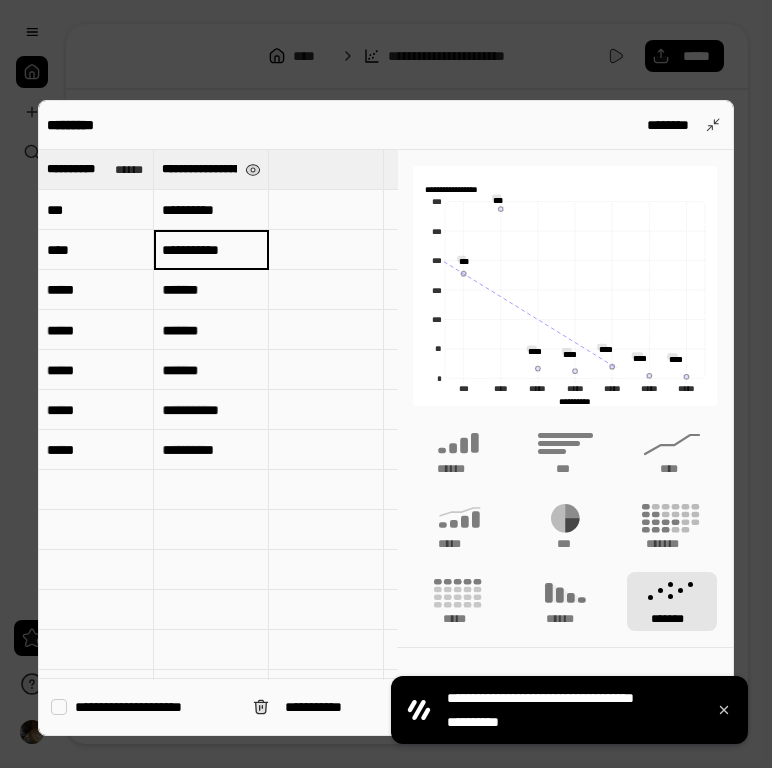 click on "*******" at bounding box center [211, 290] 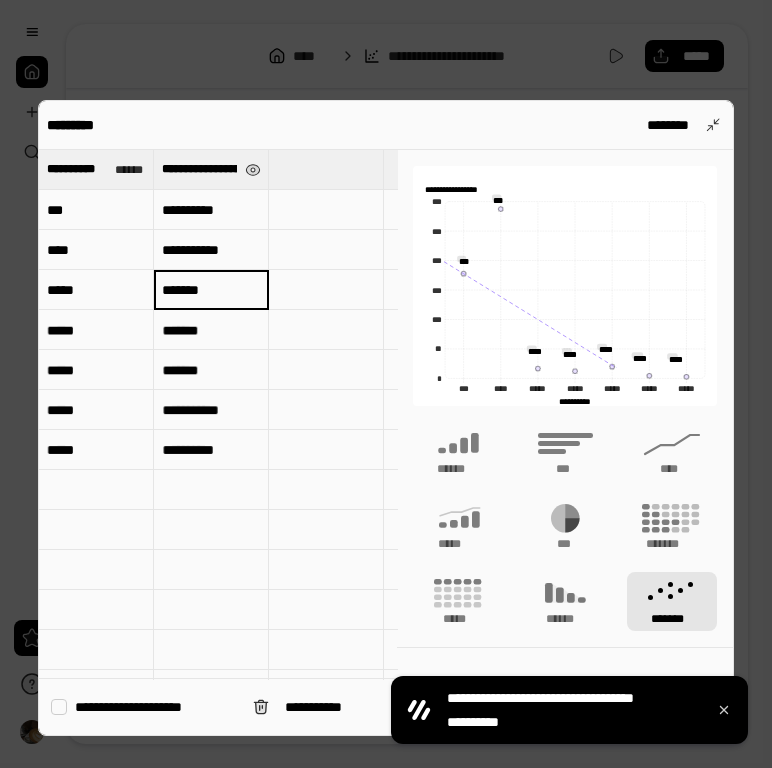 type on "**********" 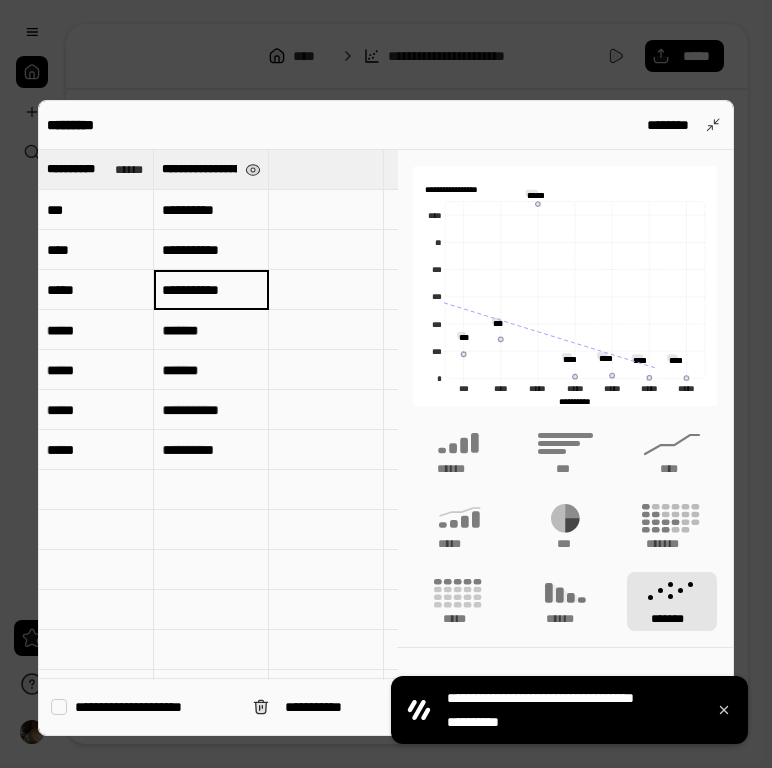 click on "*******" at bounding box center (211, 330) 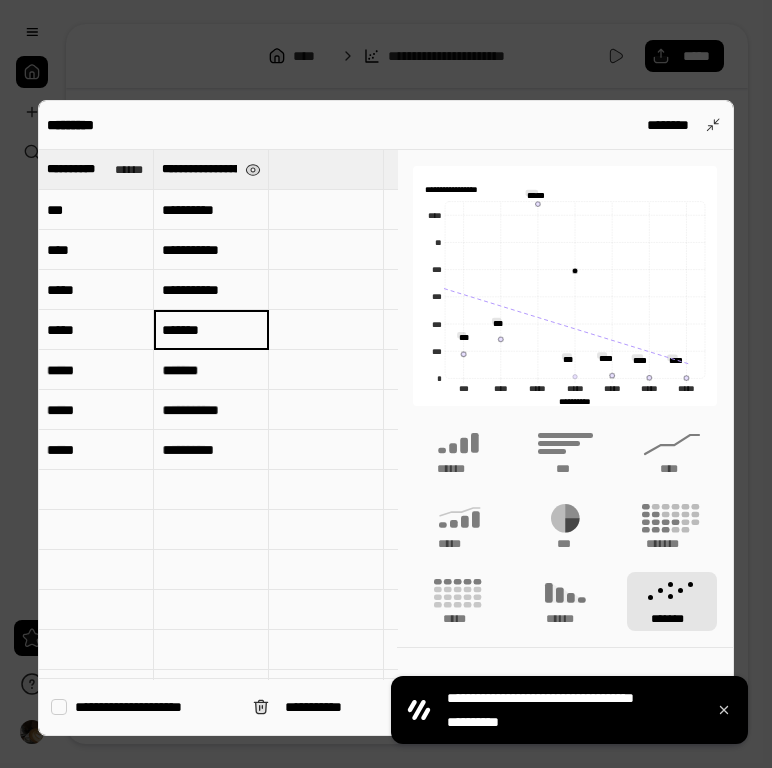 type on "**********" 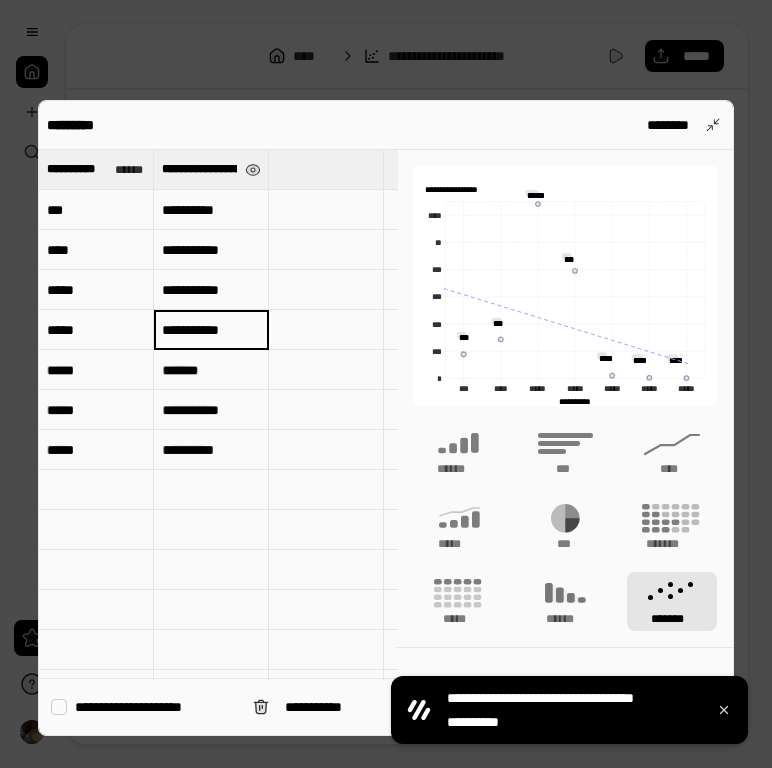 click on "*******" at bounding box center [211, 370] 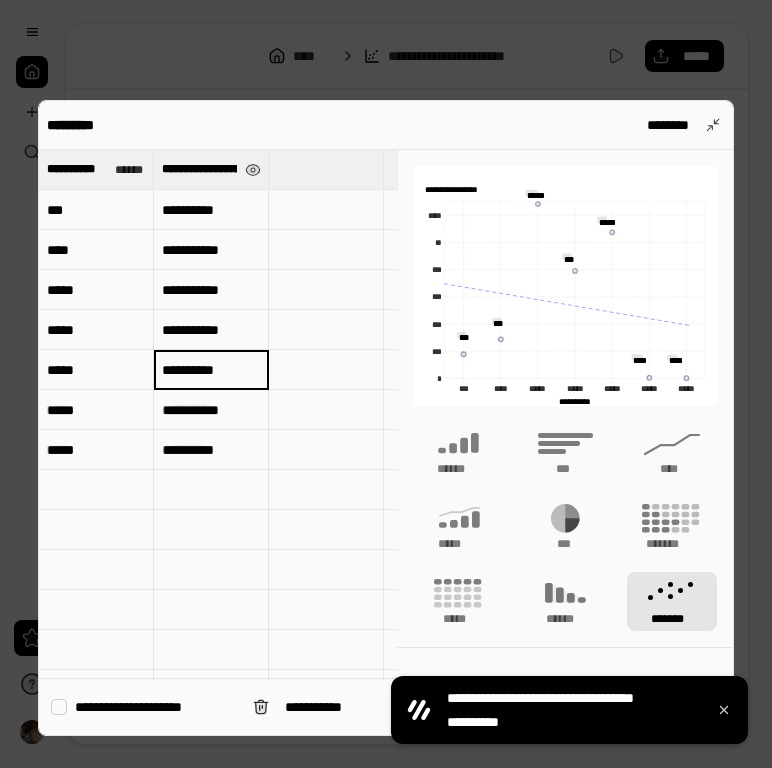 type on "**********" 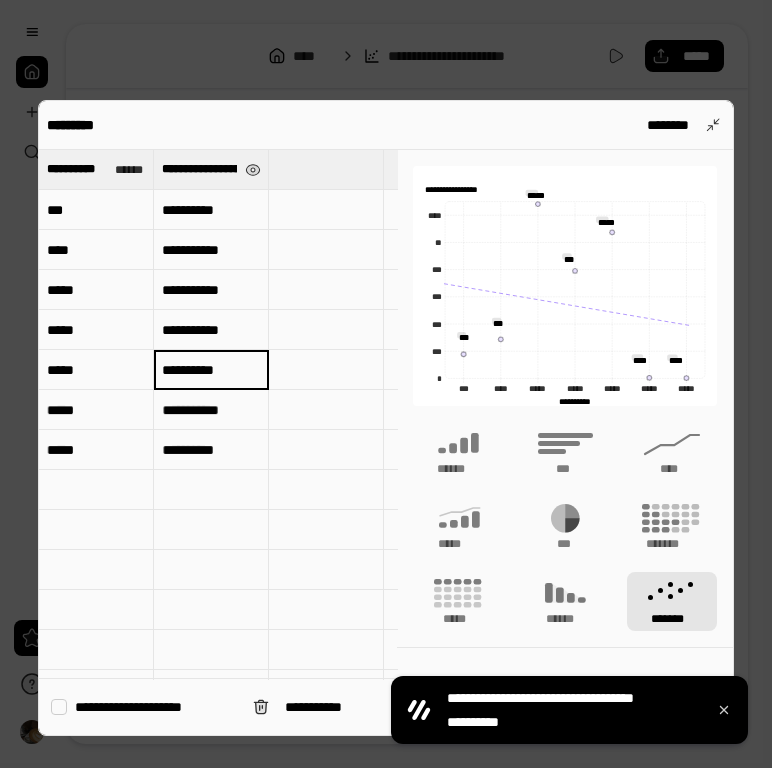 click on "**********" at bounding box center [211, 410] 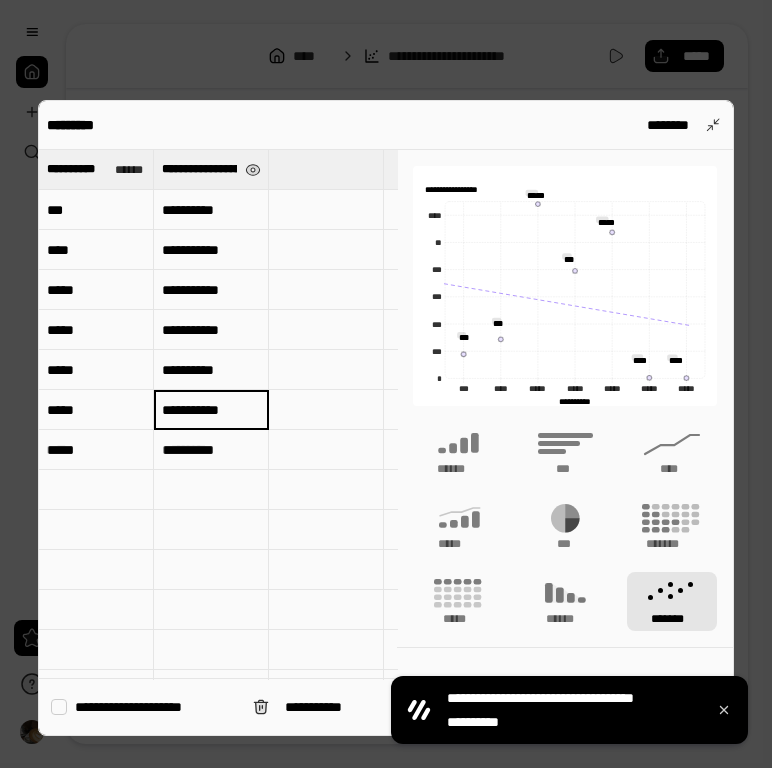 type on "**********" 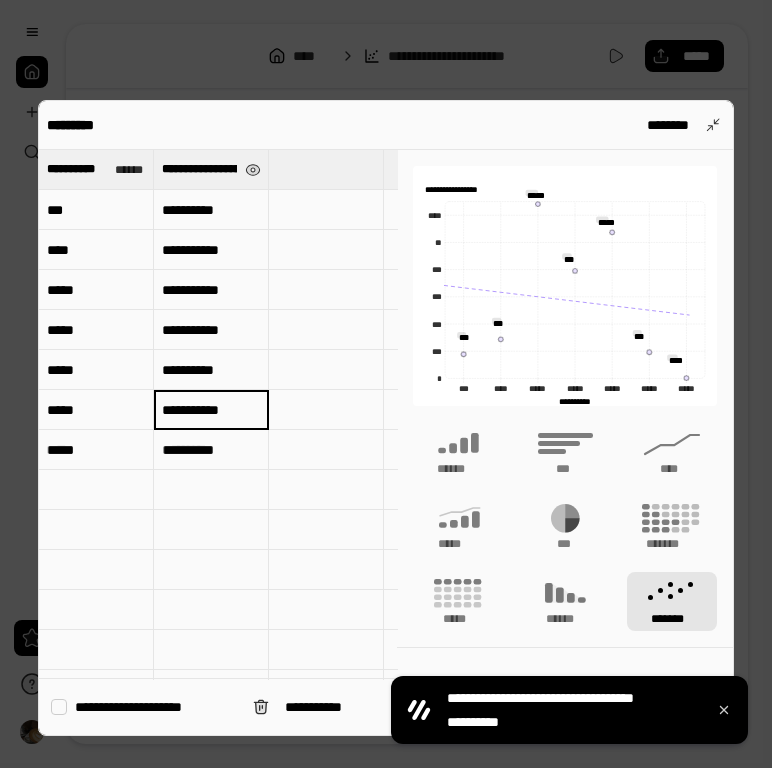 click on "**********" at bounding box center (211, 450) 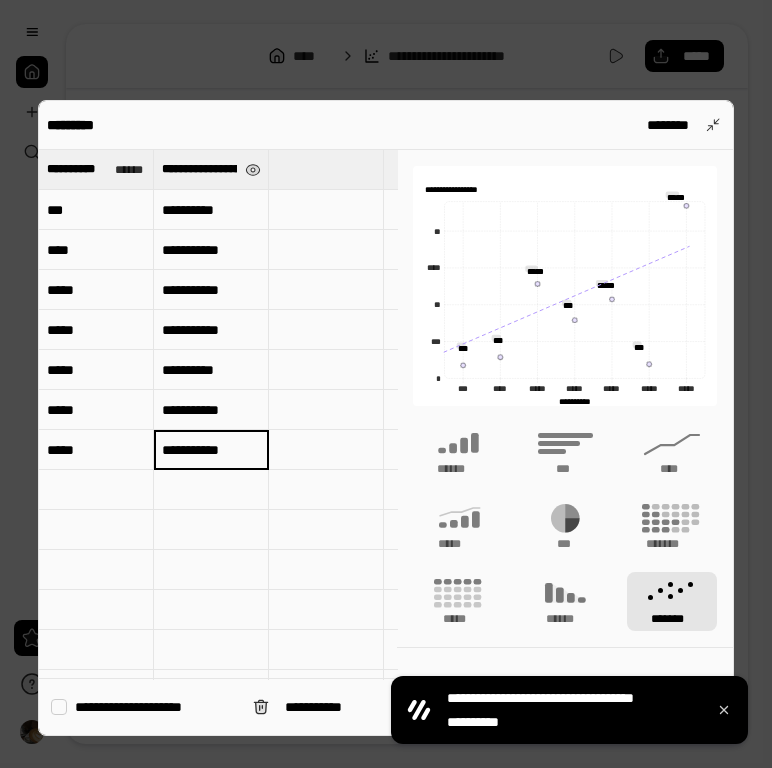click on "**********" at bounding box center (211, 210) 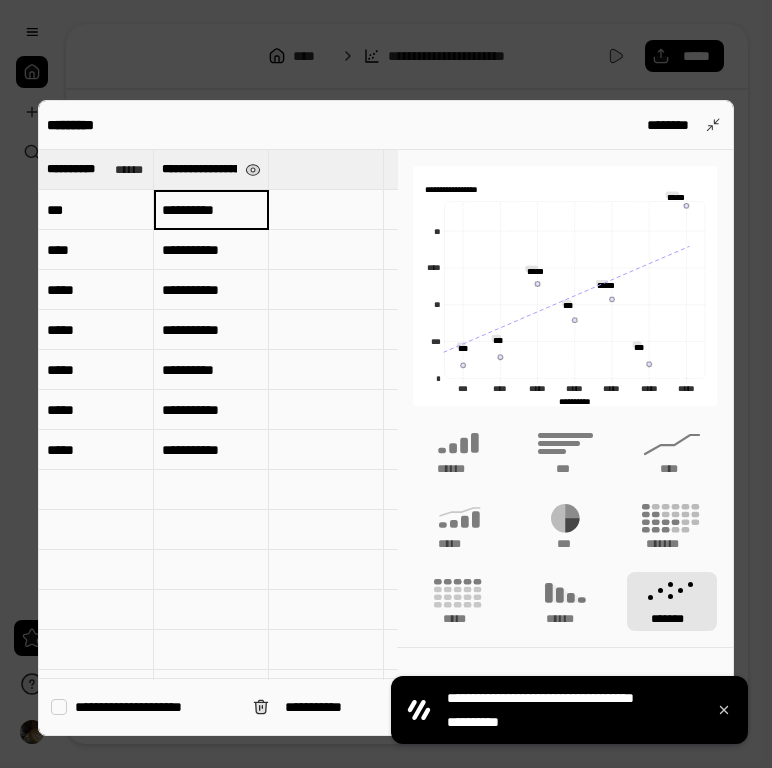 click at bounding box center (326, 250) 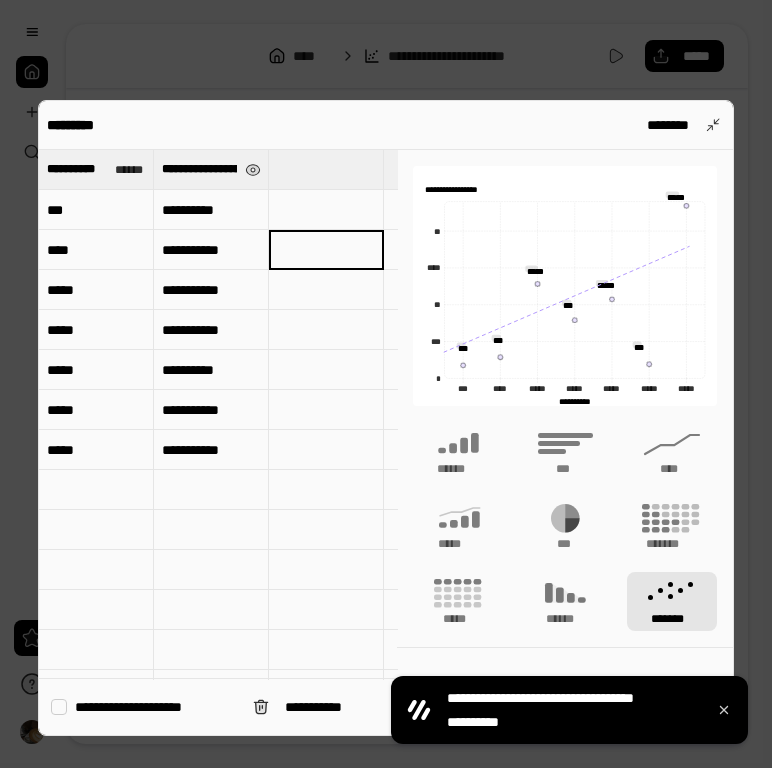 click on "**********" at bounding box center [211, 210] 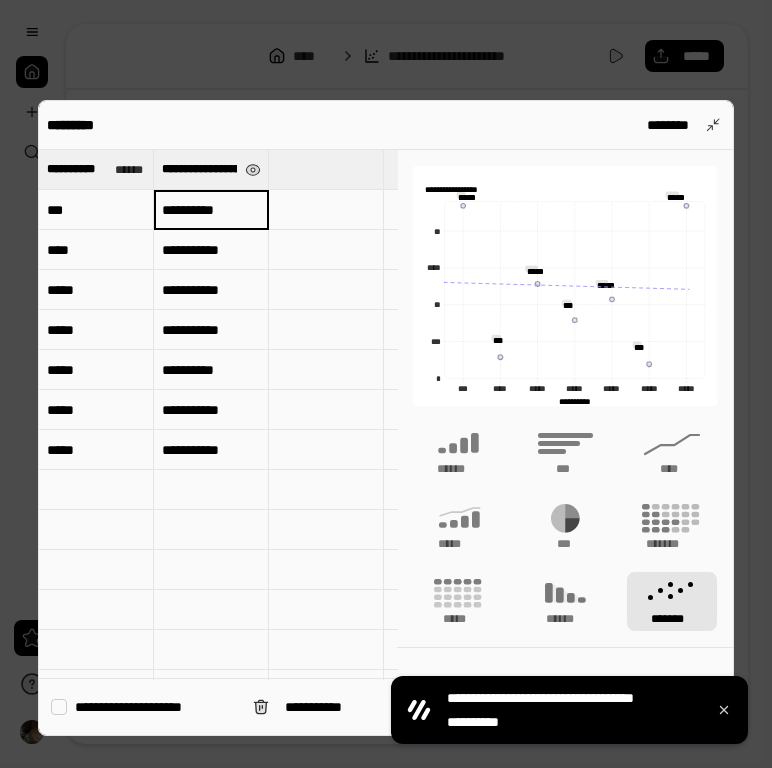 type on "**********" 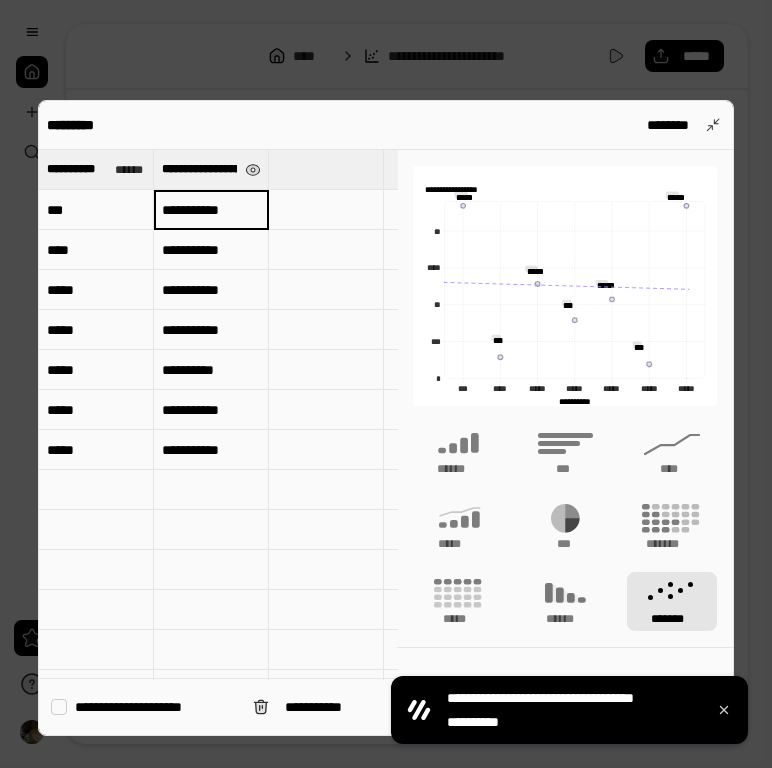 click on "**********" at bounding box center [211, 250] 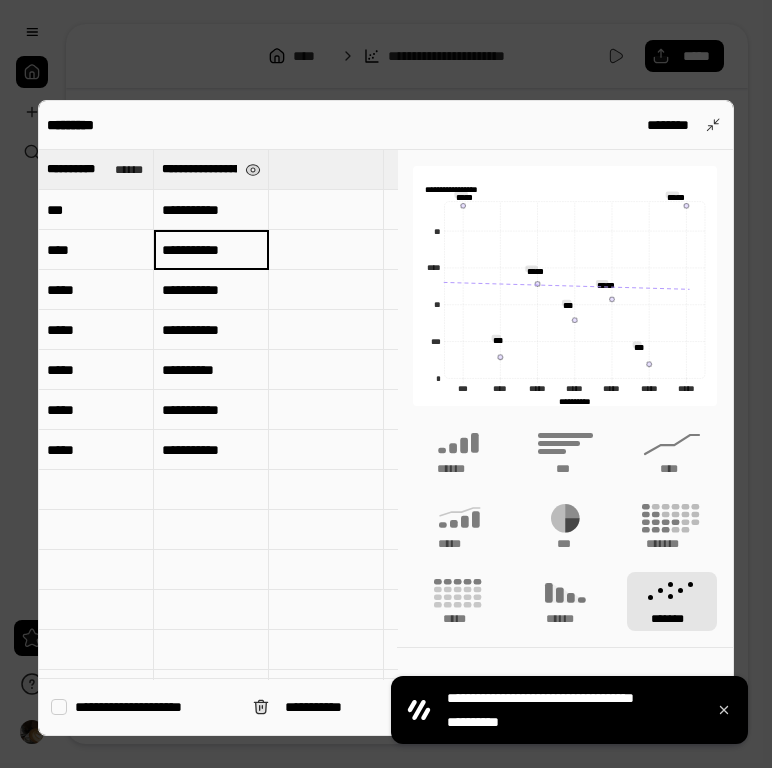 type on "**********" 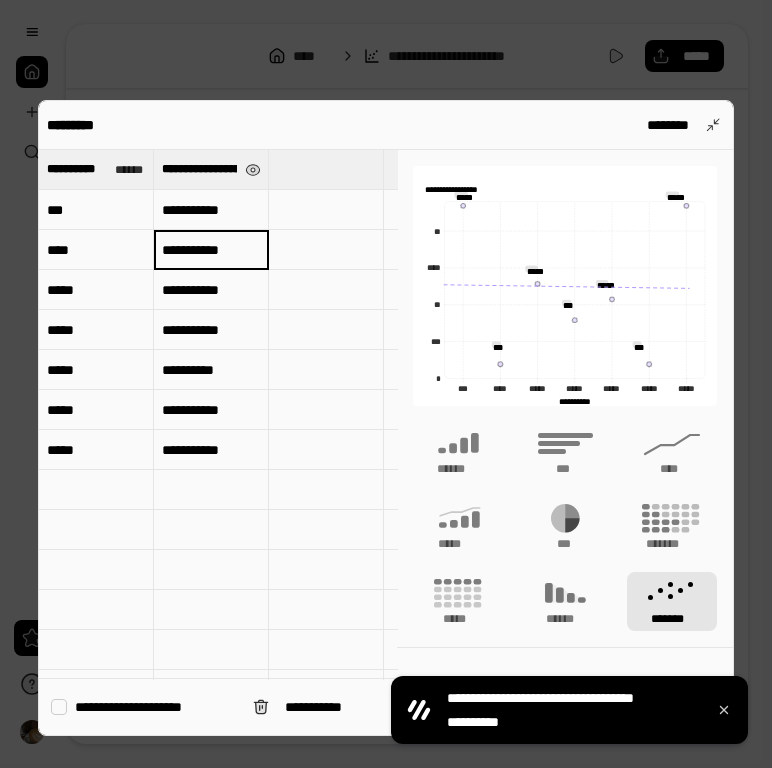 click on "**********" at bounding box center (211, 290) 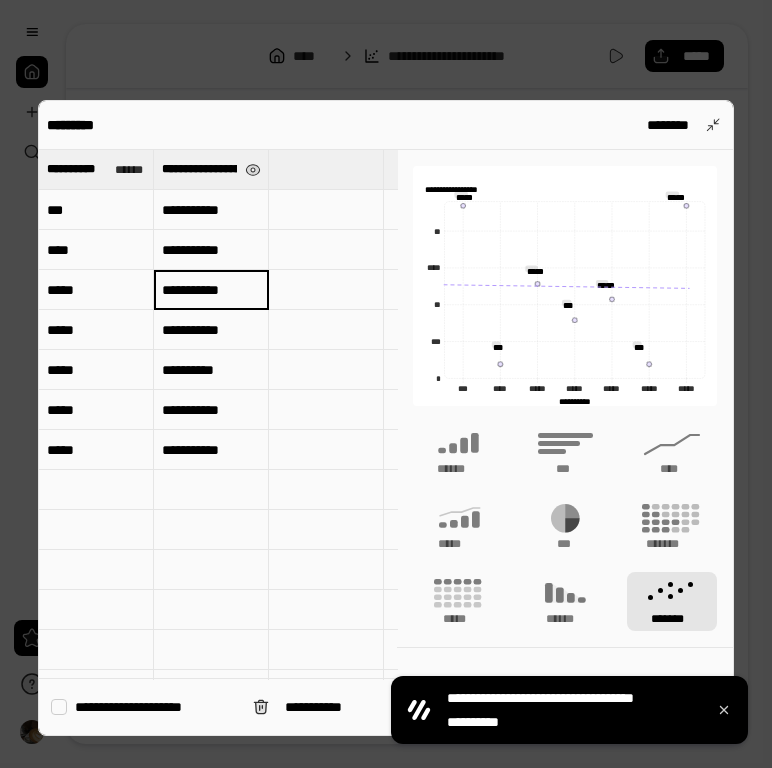 type on "**********" 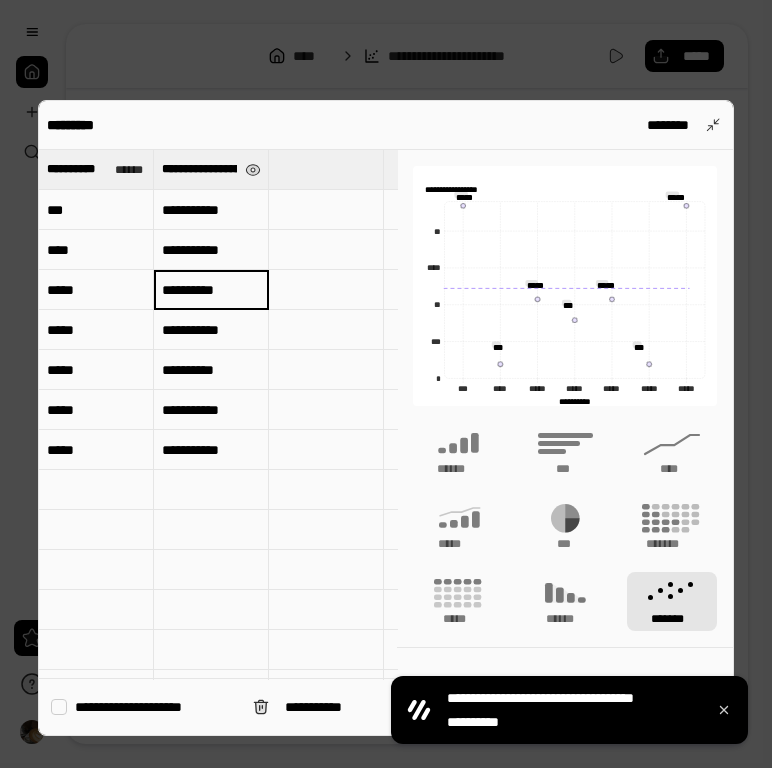 click on "**********" at bounding box center (211, 330) 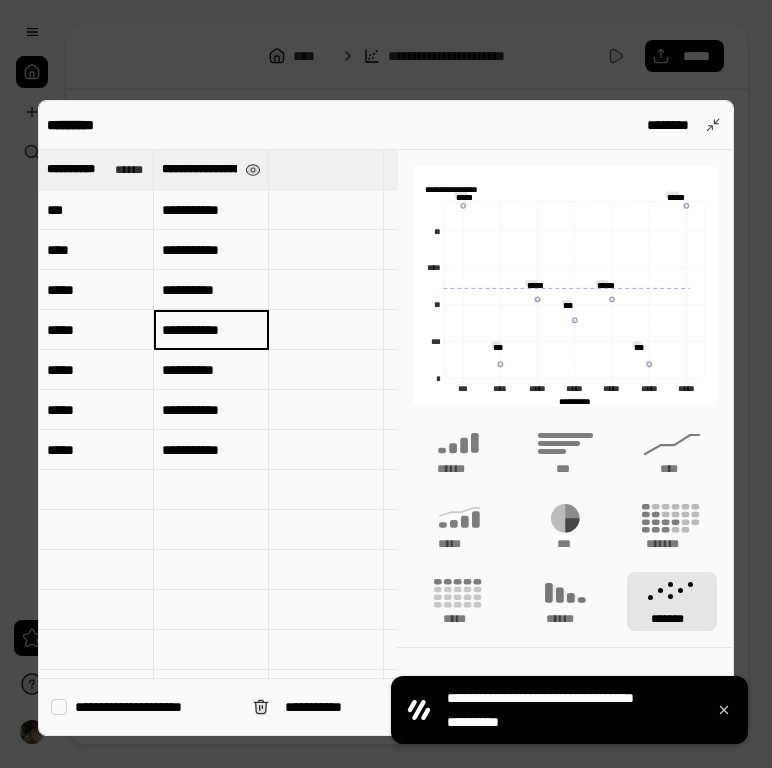 click on "**********" at bounding box center [211, 370] 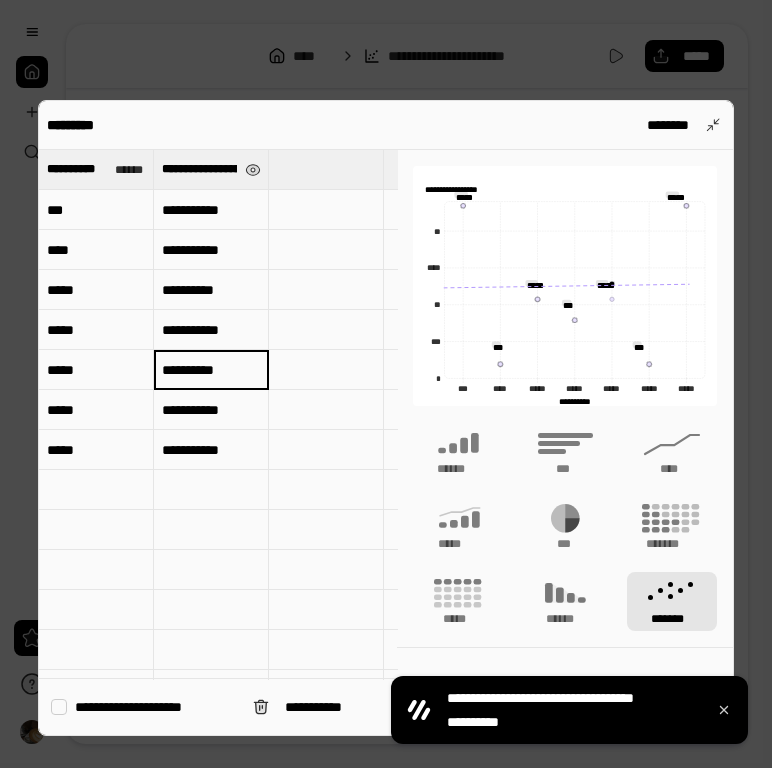 type on "**********" 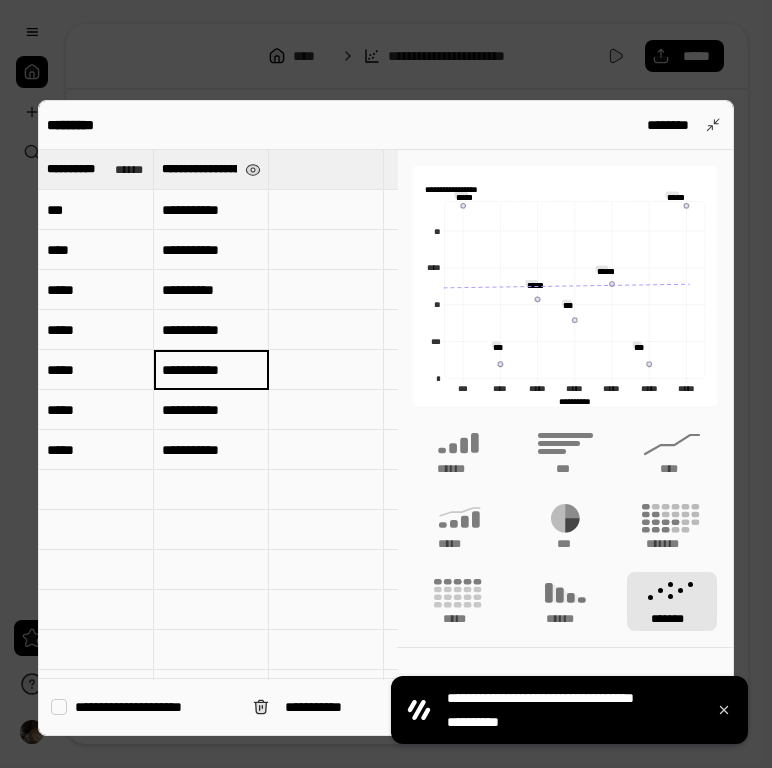 click on "**********" at bounding box center (211, 370) 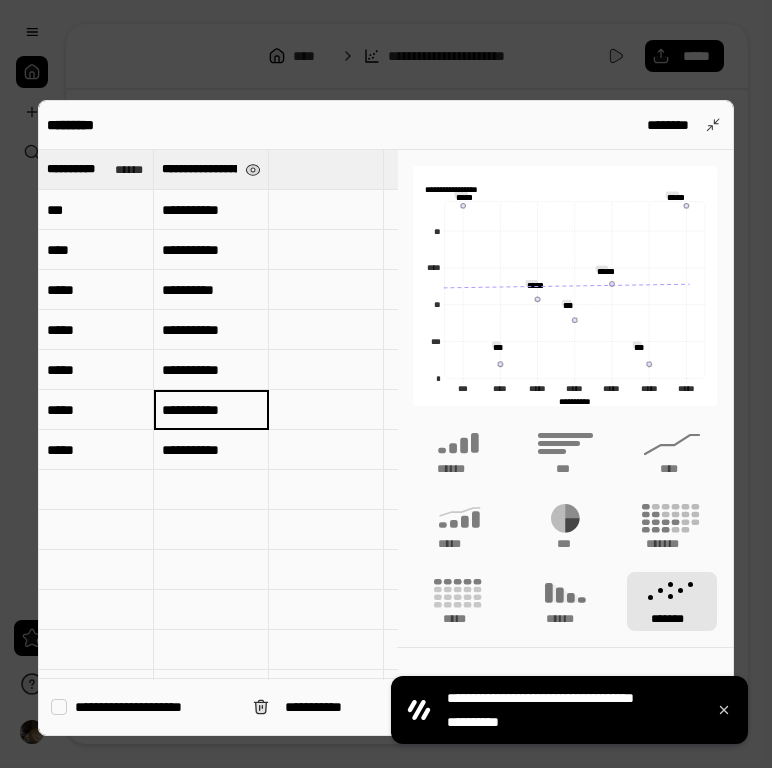 type on "**********" 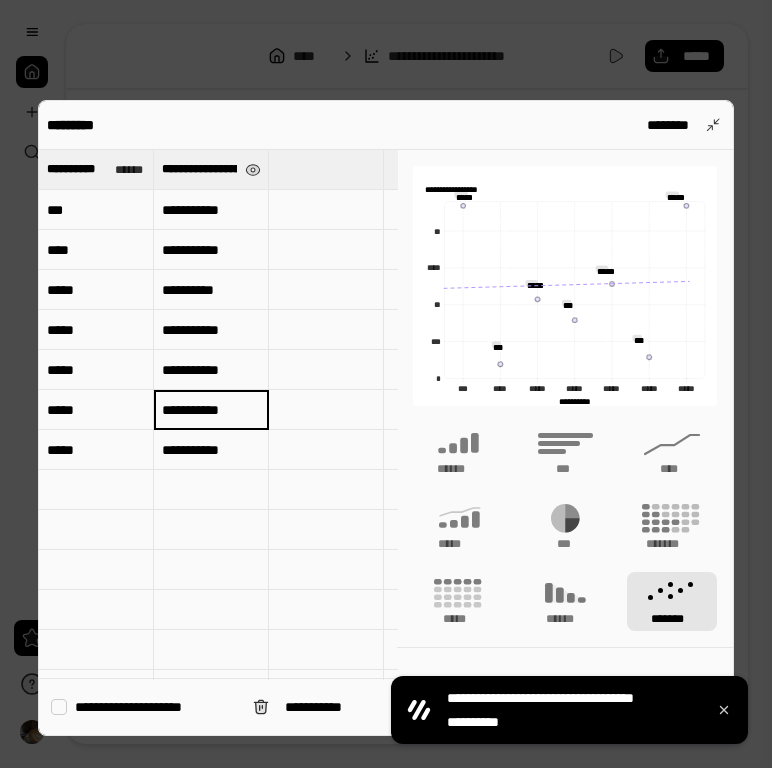 click on "**********" at bounding box center (211, 450) 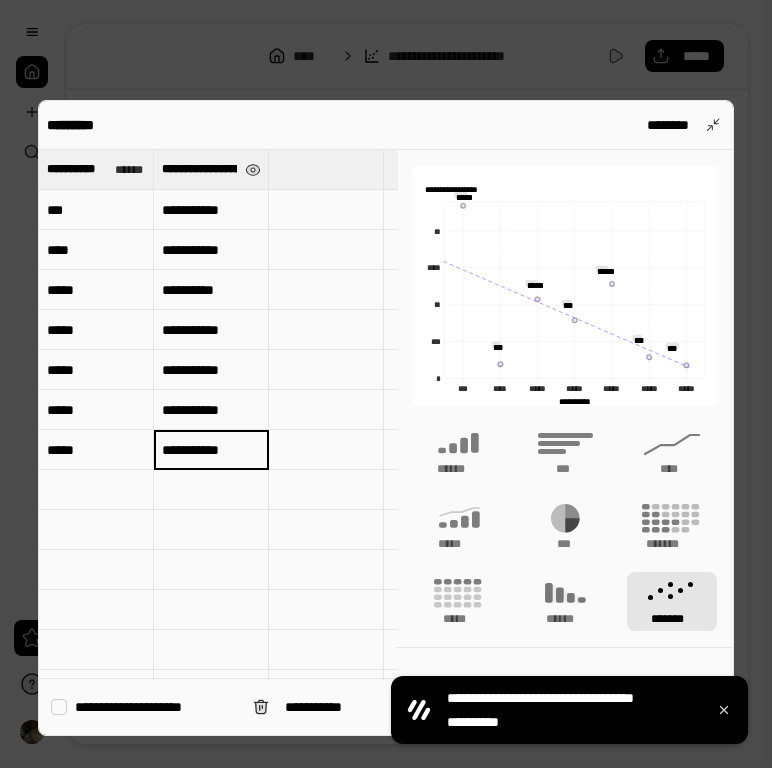 type on "**********" 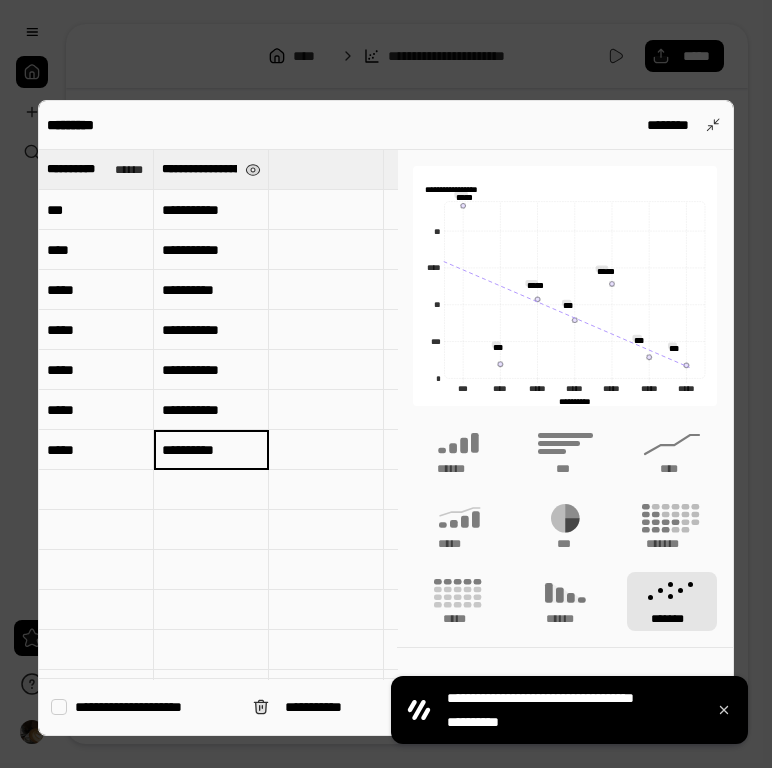 click on "**********" at bounding box center (211, 410) 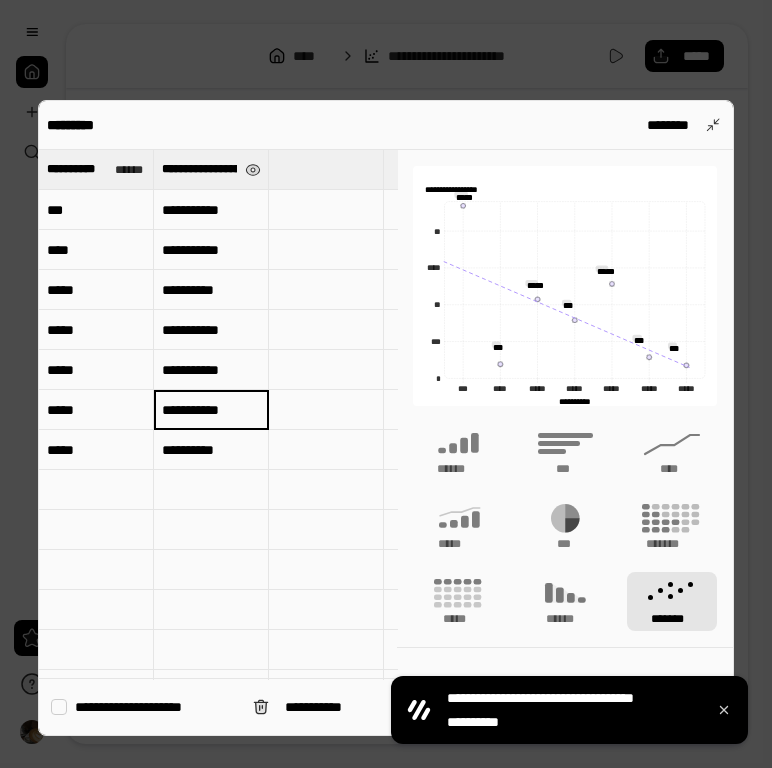 click on "**********" at bounding box center [211, 410] 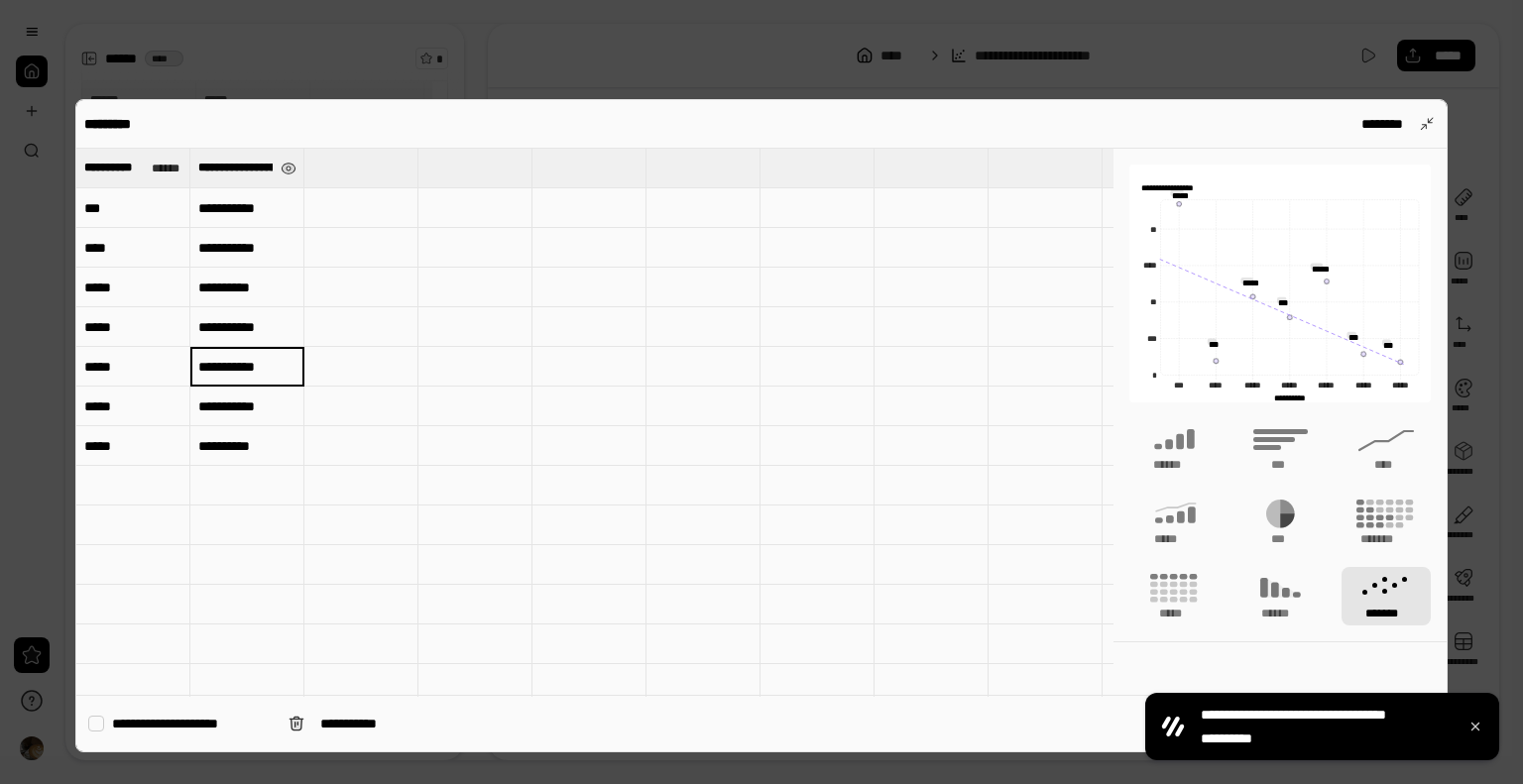 scroll, scrollTop: 54, scrollLeft: 0, axis: vertical 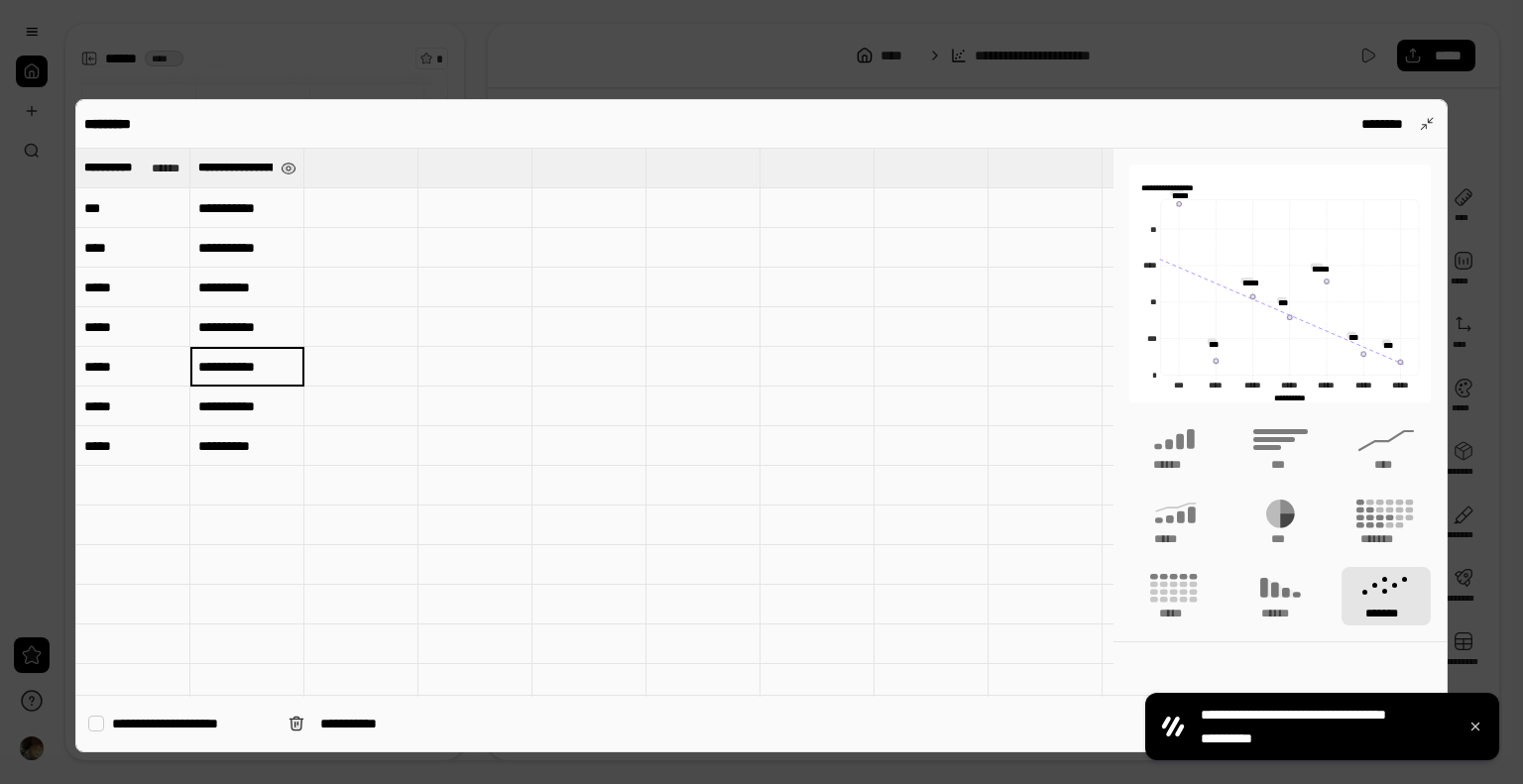 click on "**********" at bounding box center [235, 168] 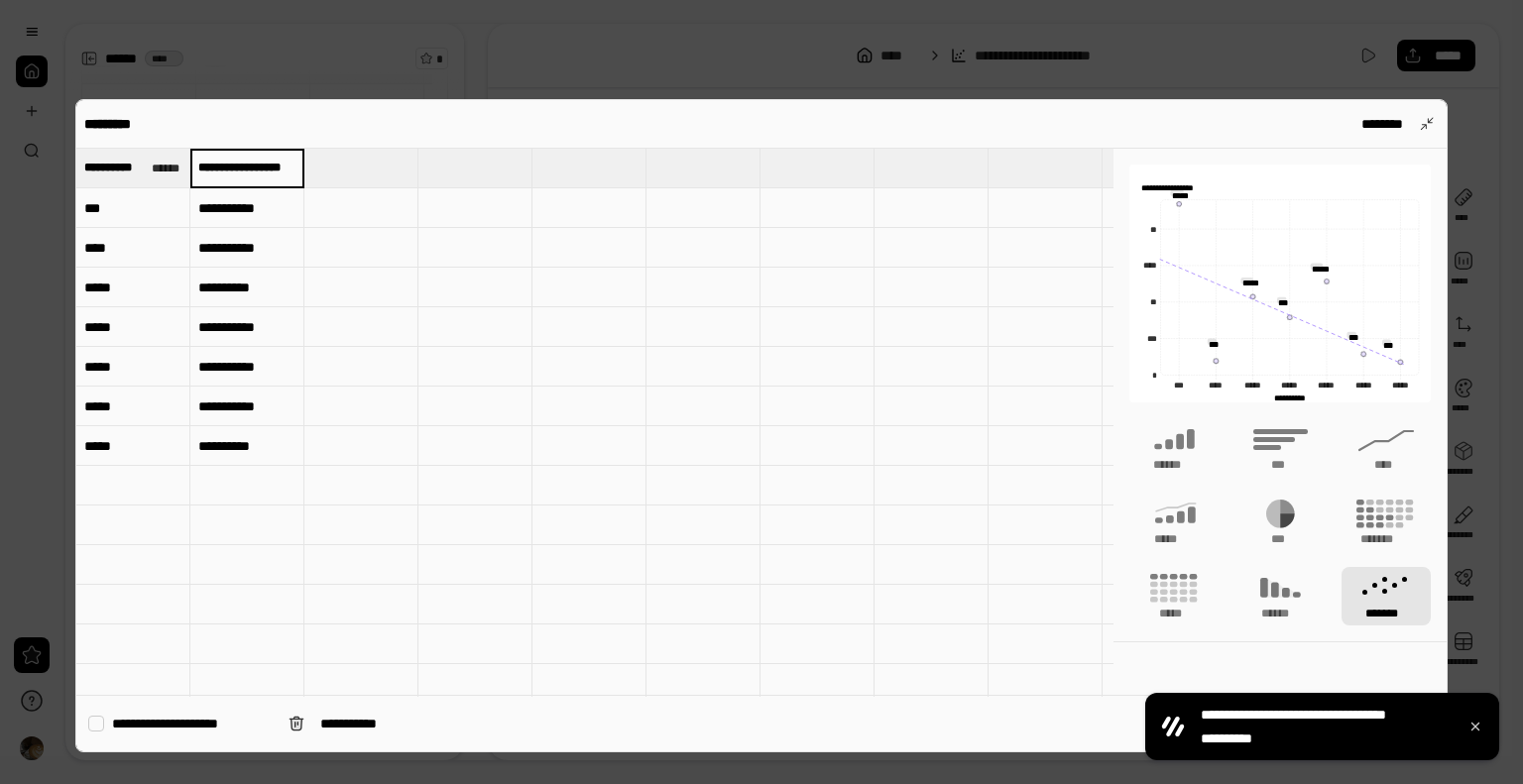 click on "**********" at bounding box center (247, 168) 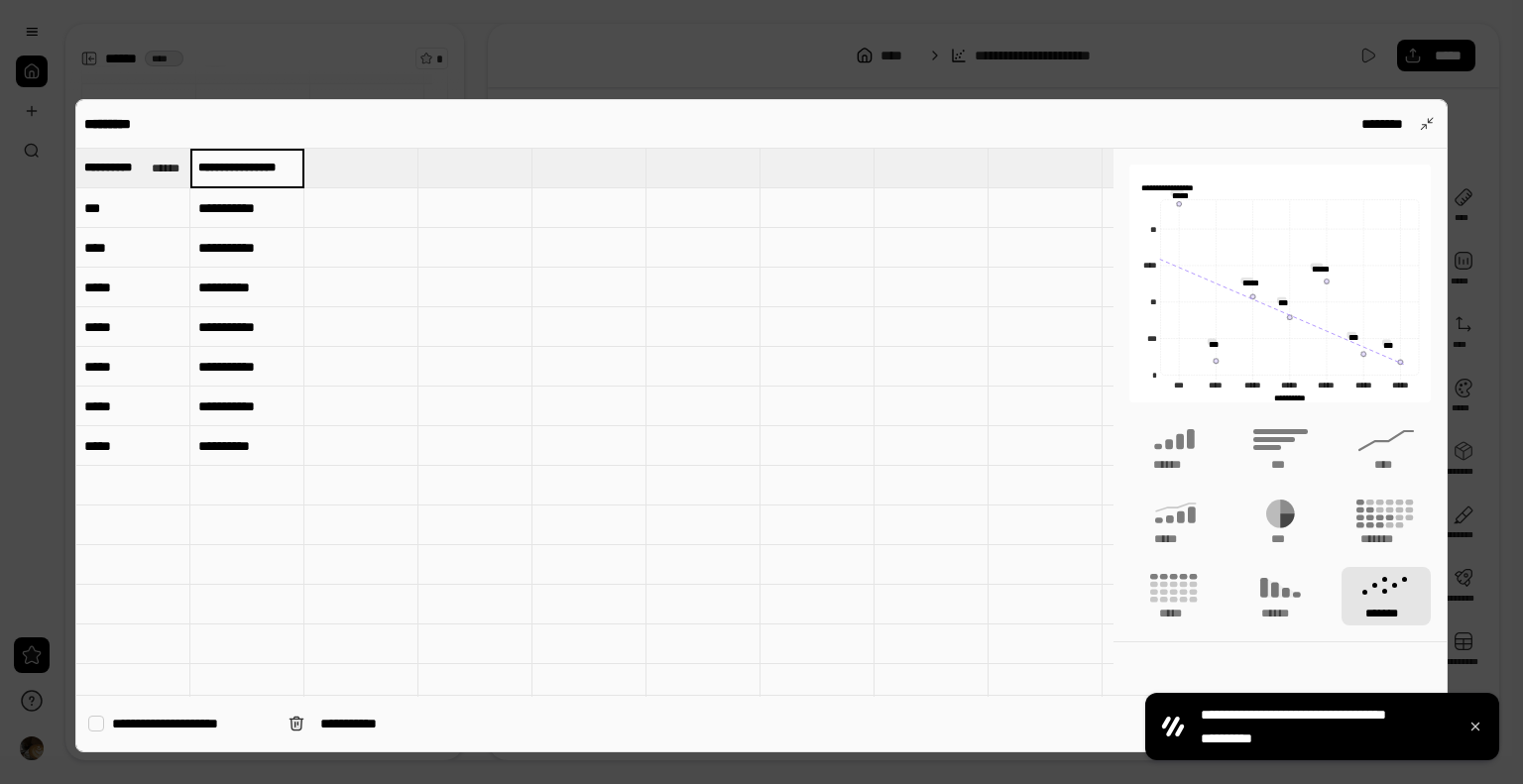 paste on "***" 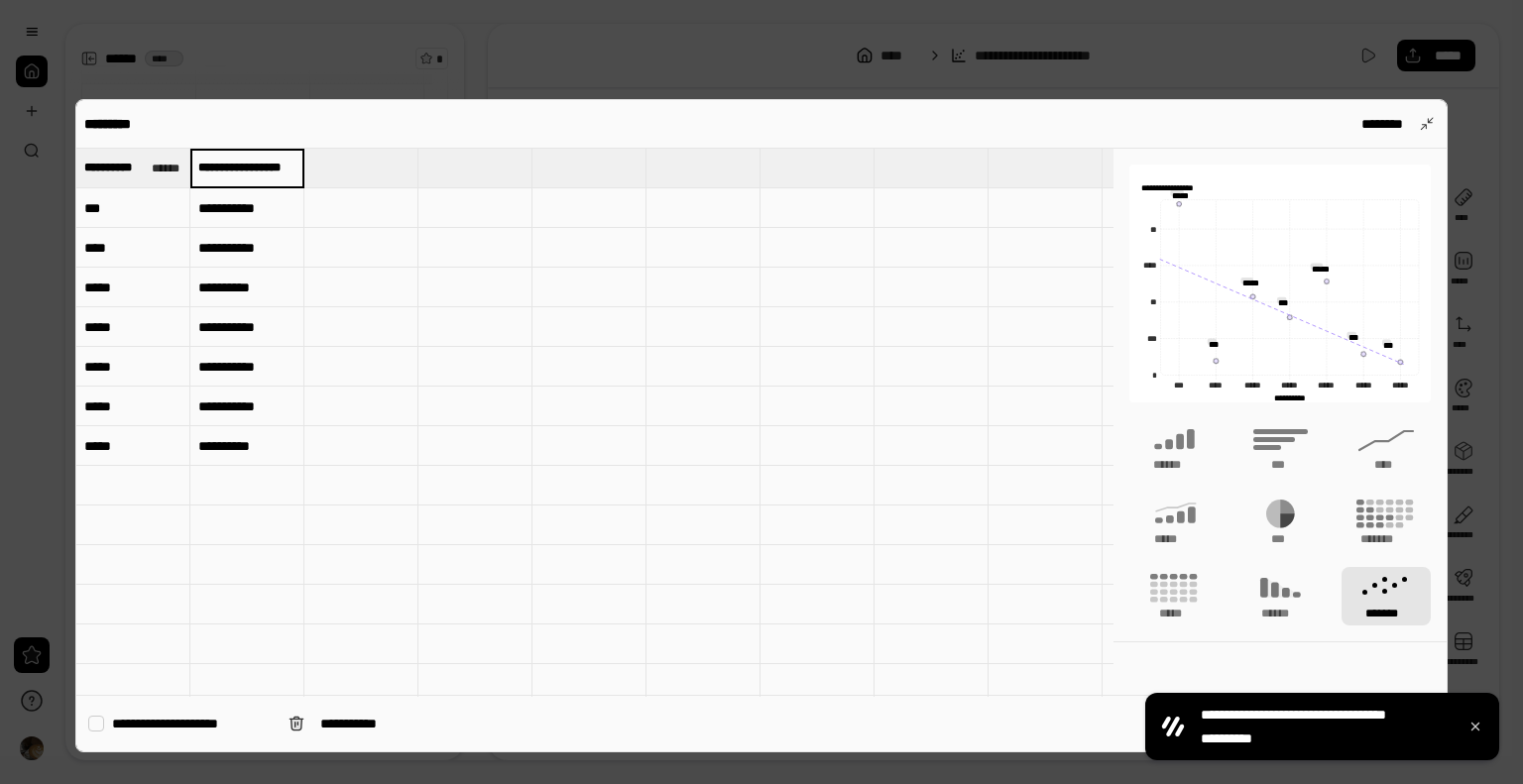 type on "**********" 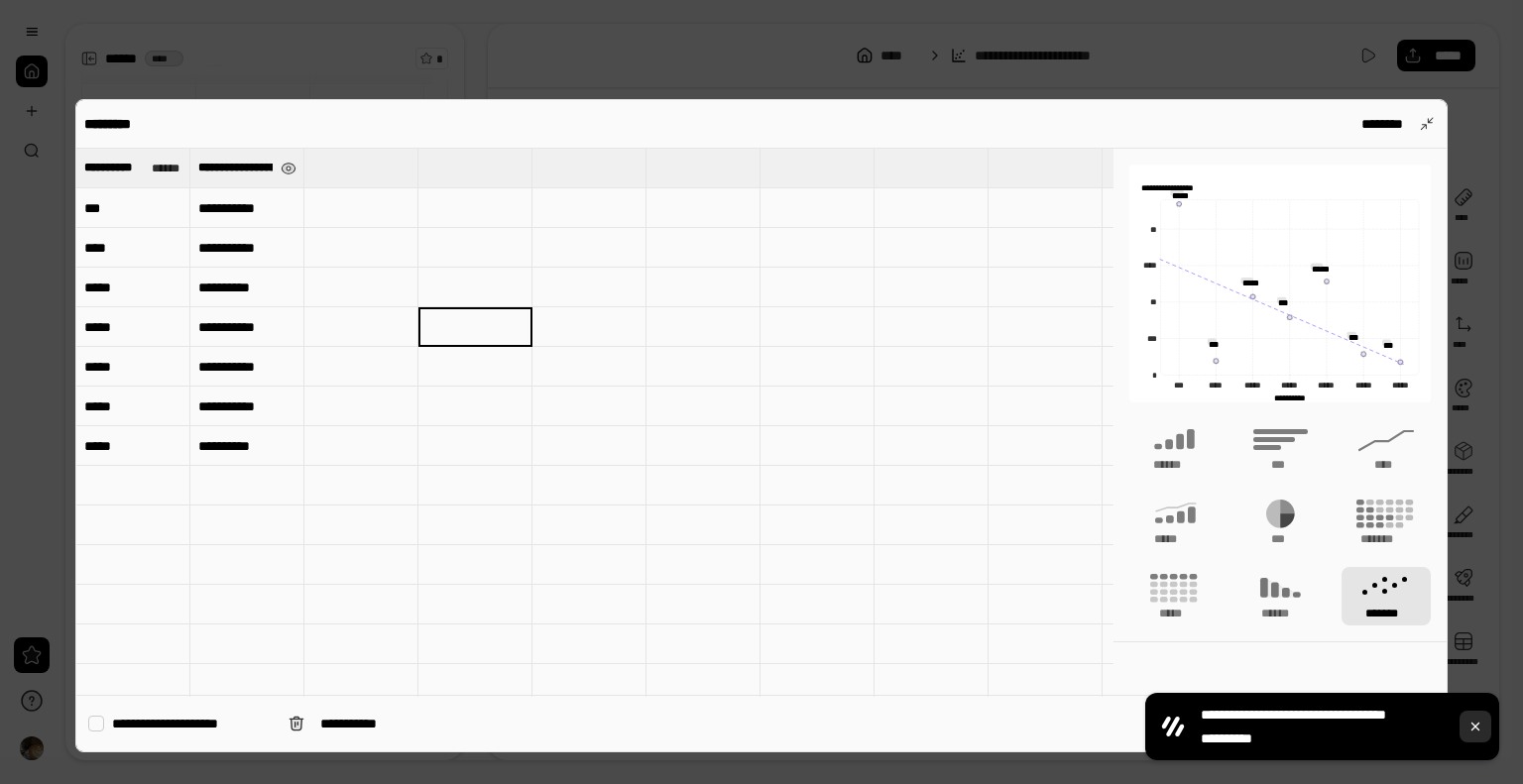 click at bounding box center (1475, 727) 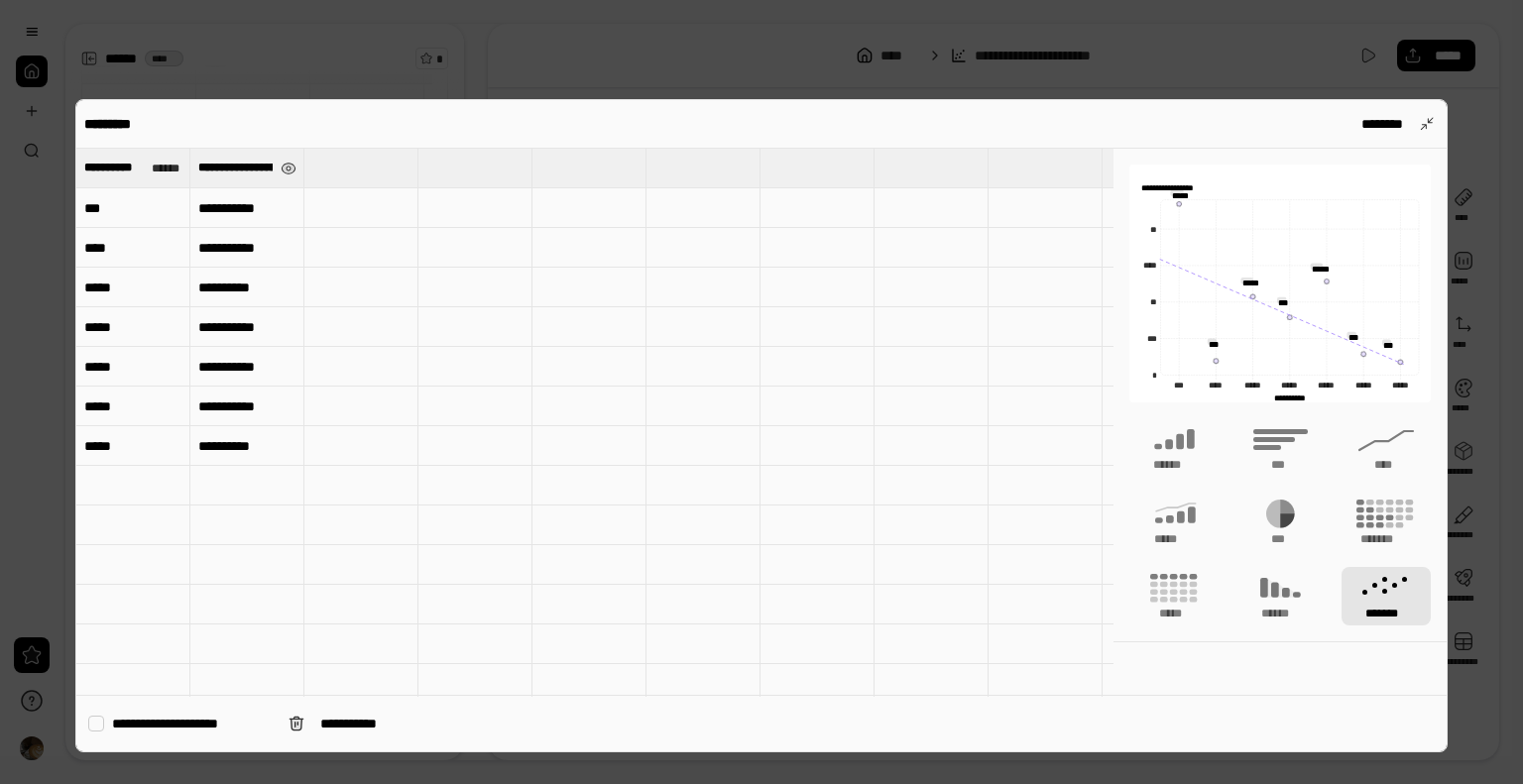 click at bounding box center (762, 392) 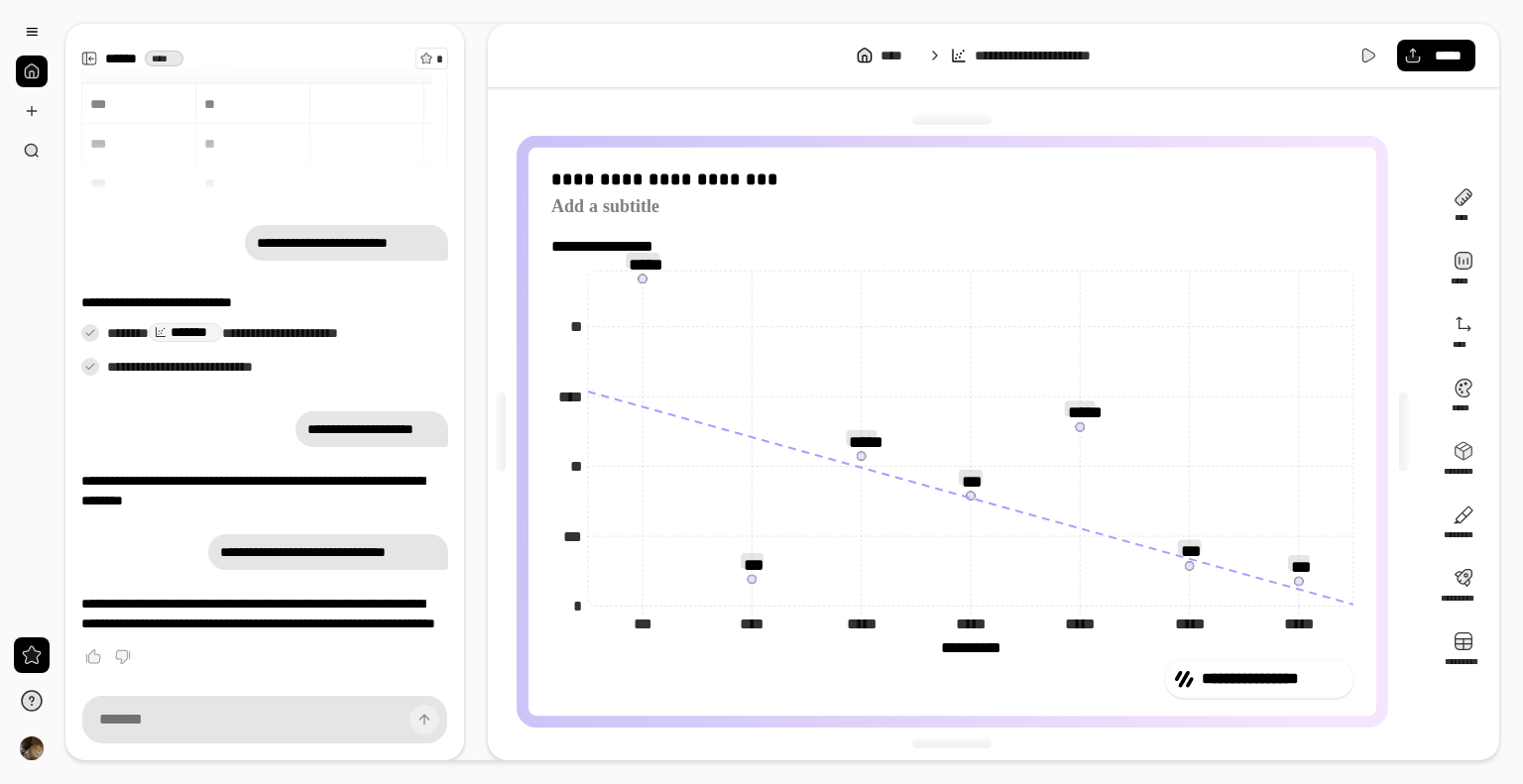 click on "**********" at bounding box center (970, 648) 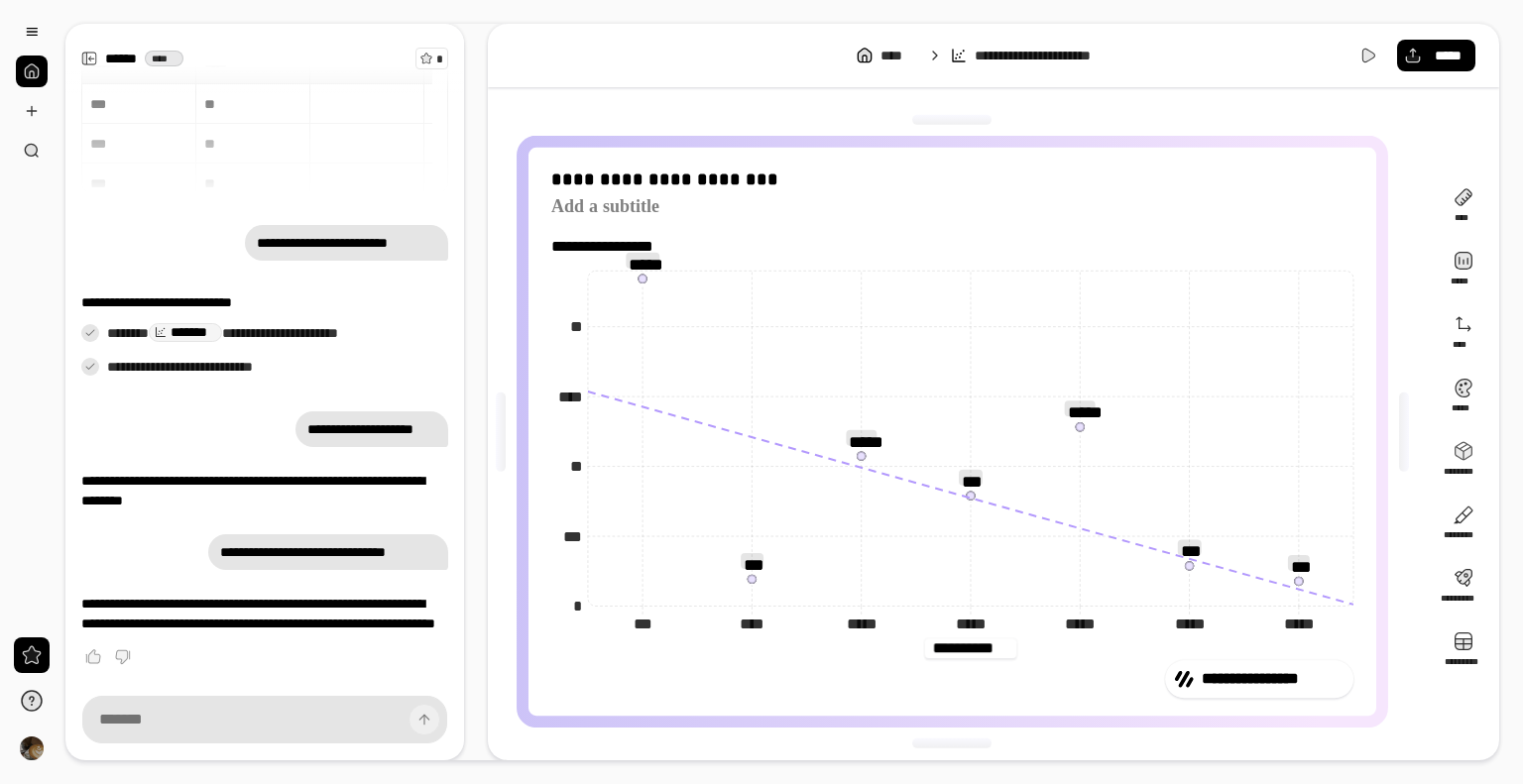 click on "**********" at bounding box center [970, 648] 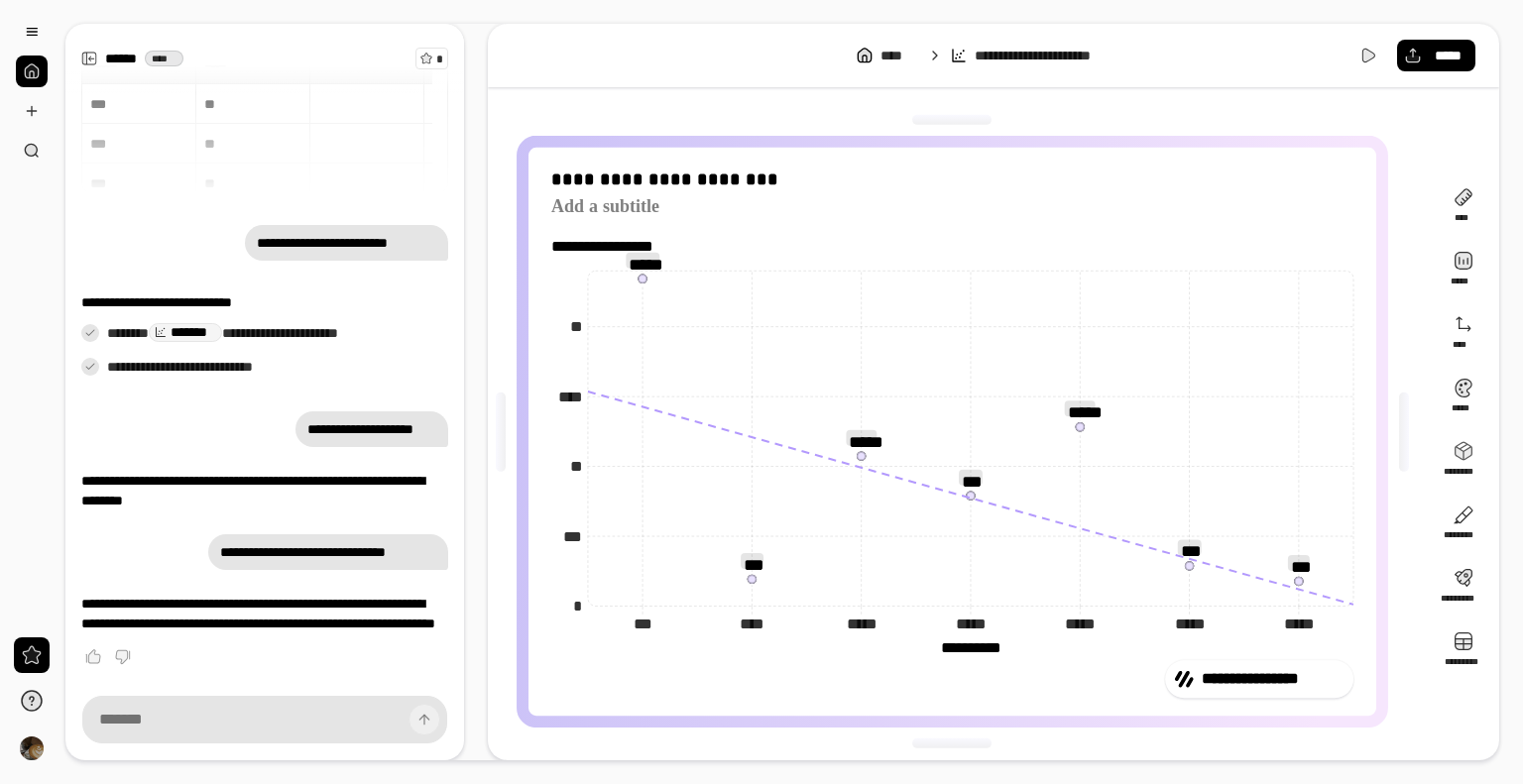 click on "**********" at bounding box center (970, 648) 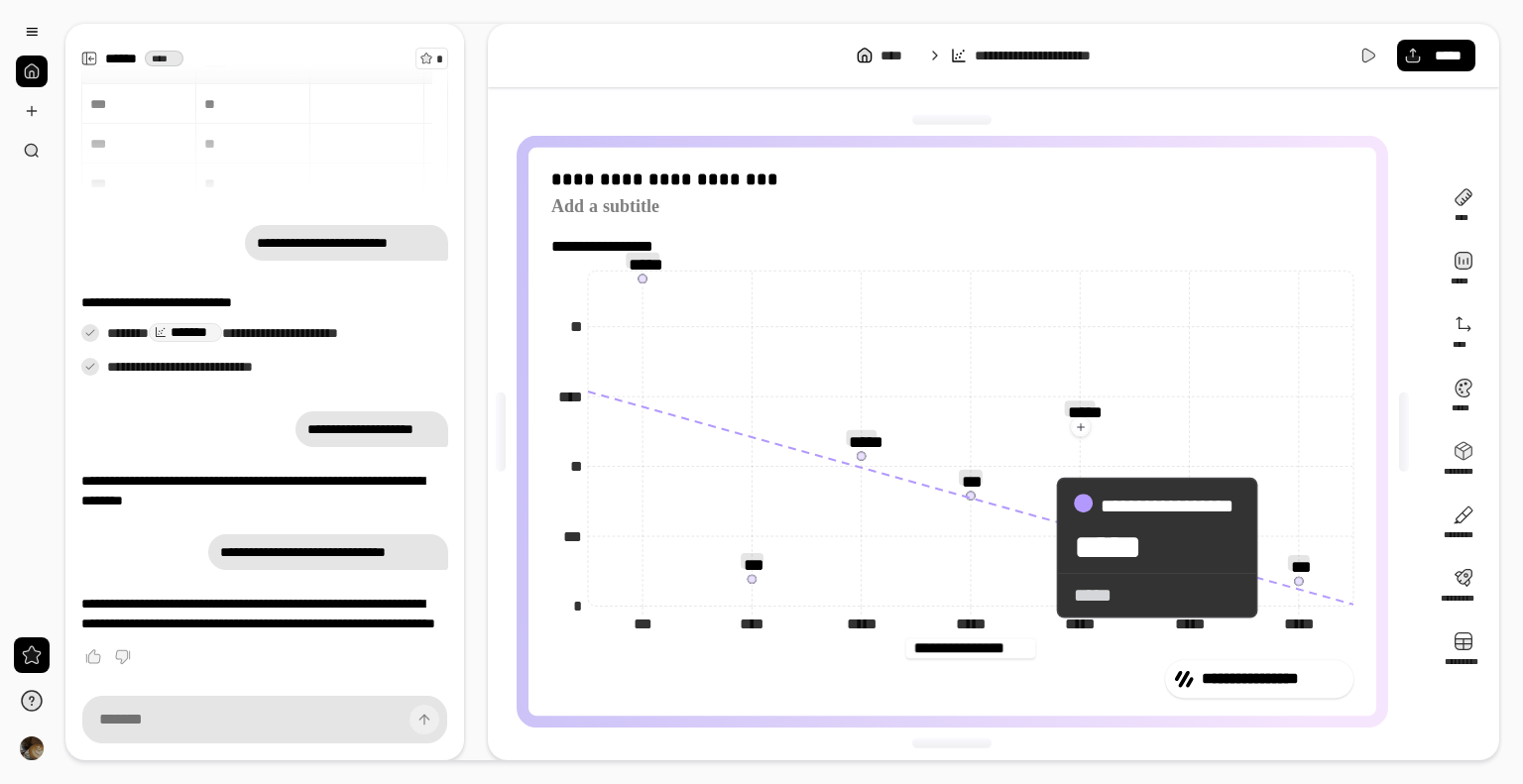type on "**********" 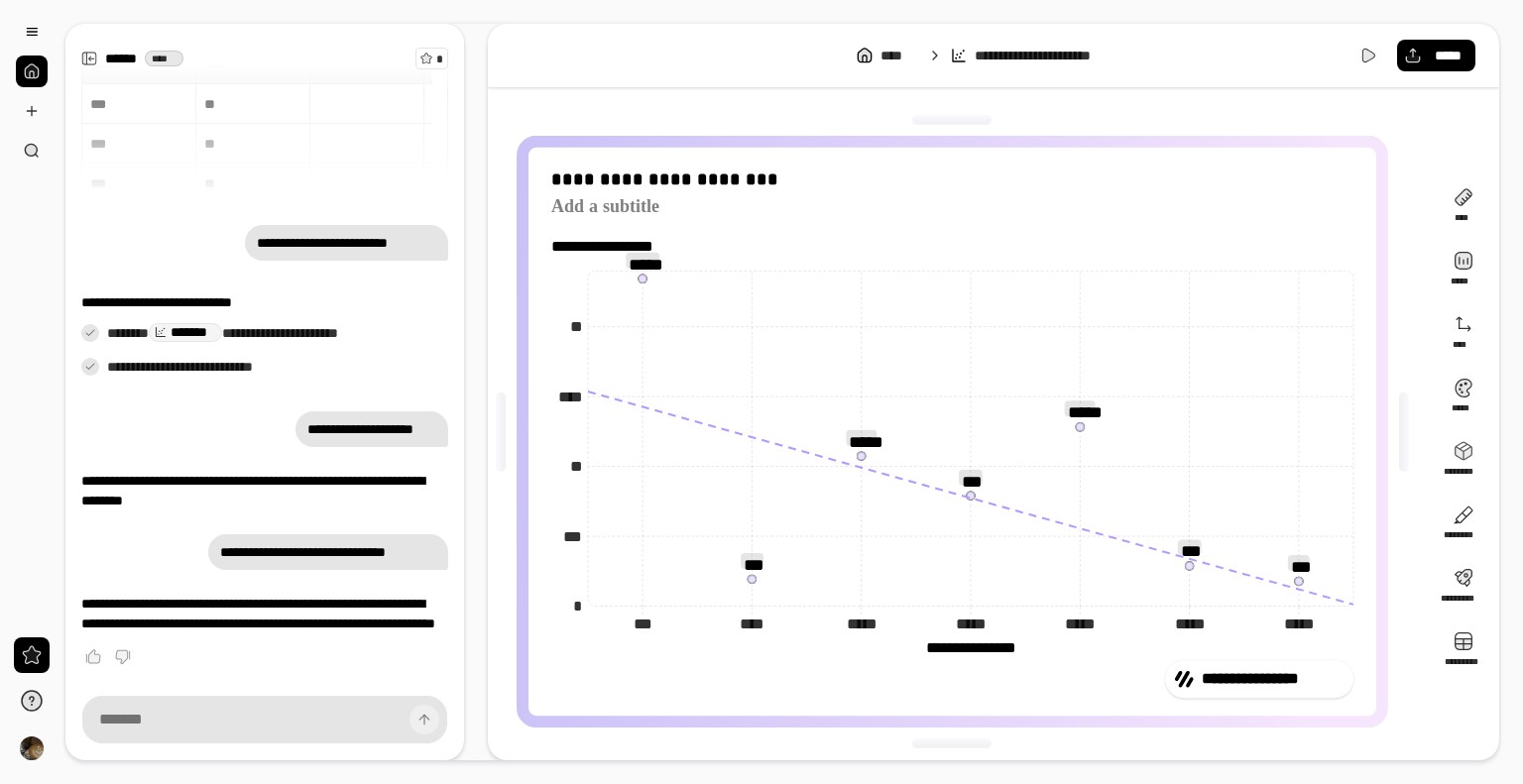 click on "**********" at bounding box center [611, 248] 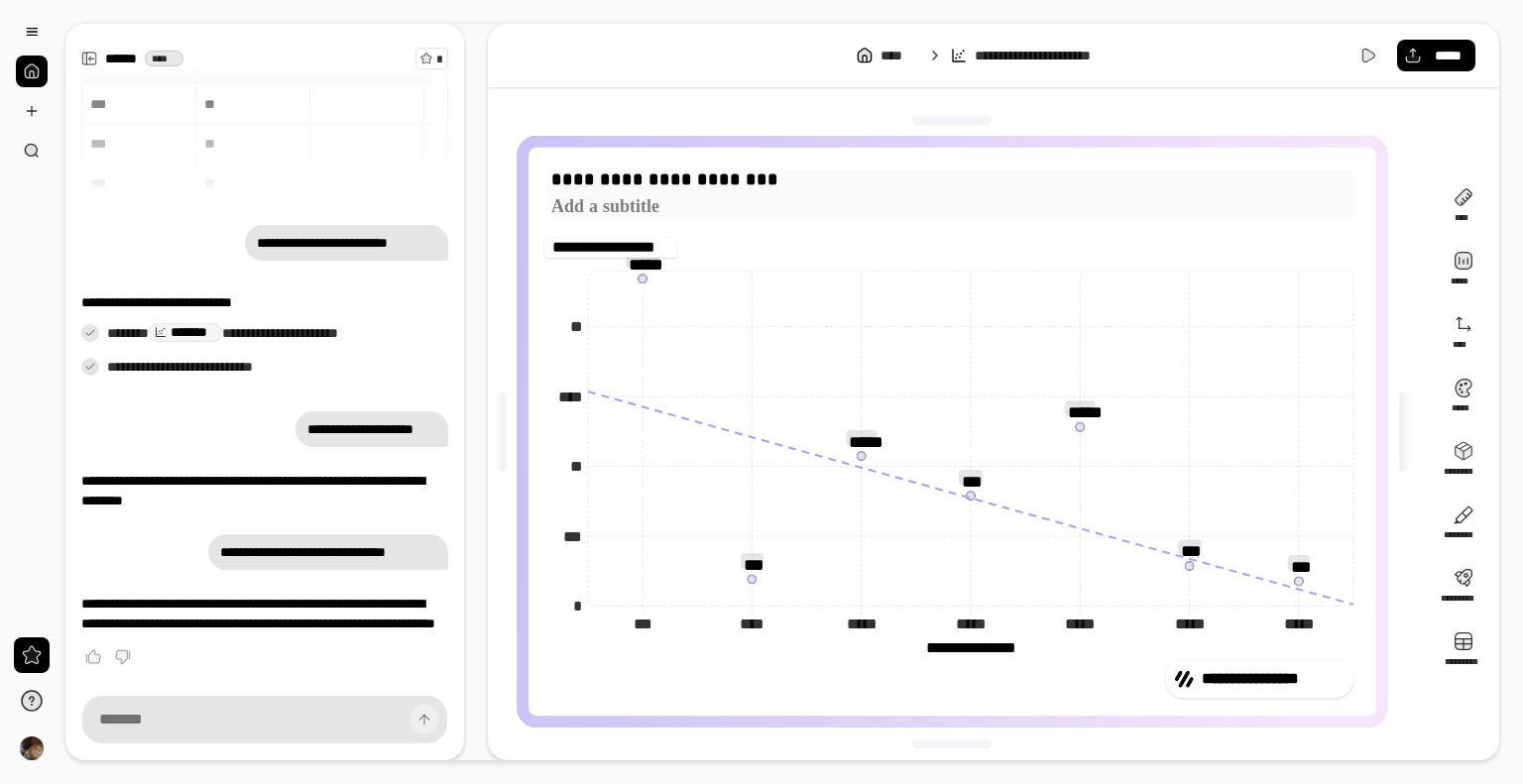 drag, startPoint x: 597, startPoint y: 233, endPoint x: 789, endPoint y: 205, distance: 194.03093 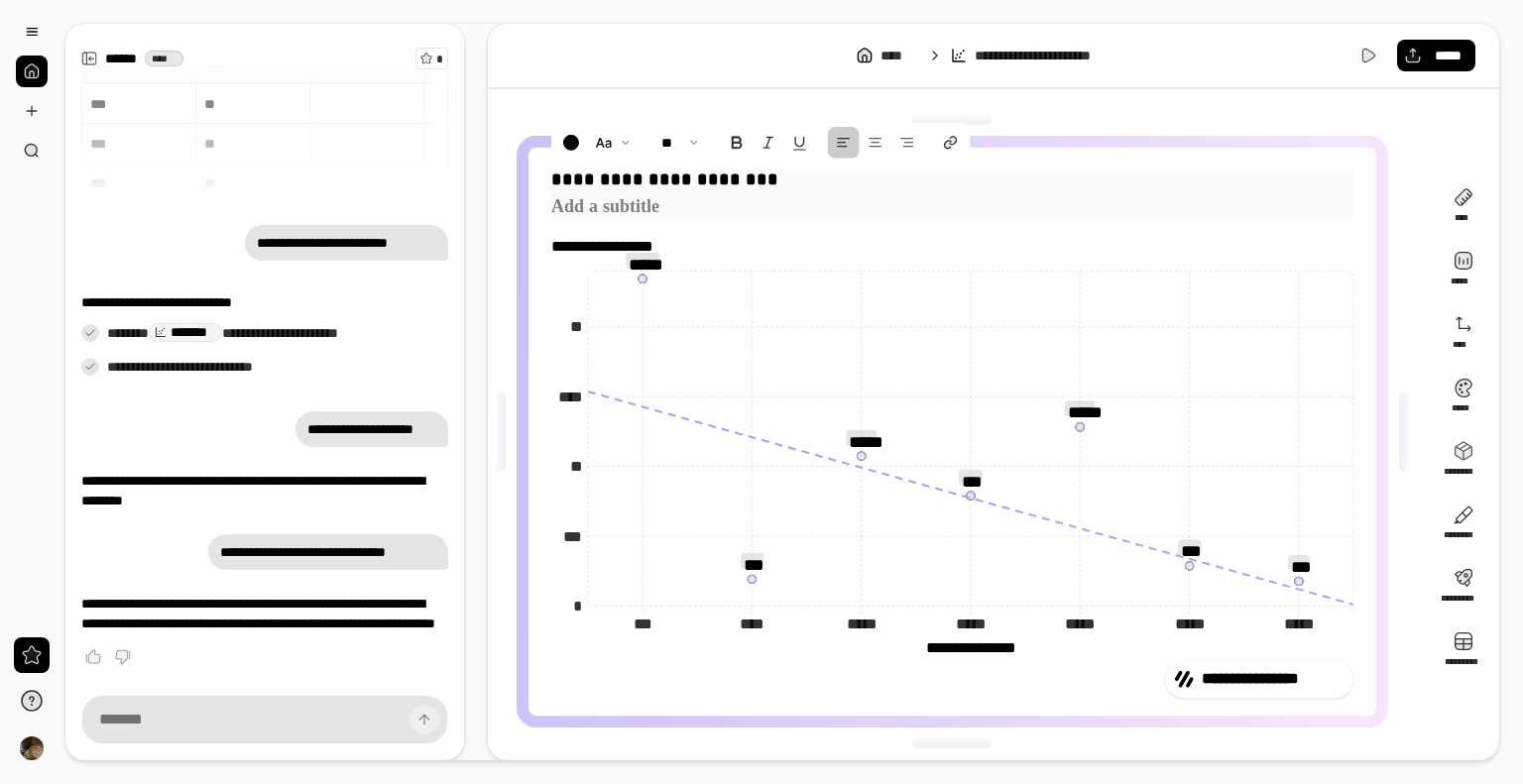 click at bounding box center [952, 208] 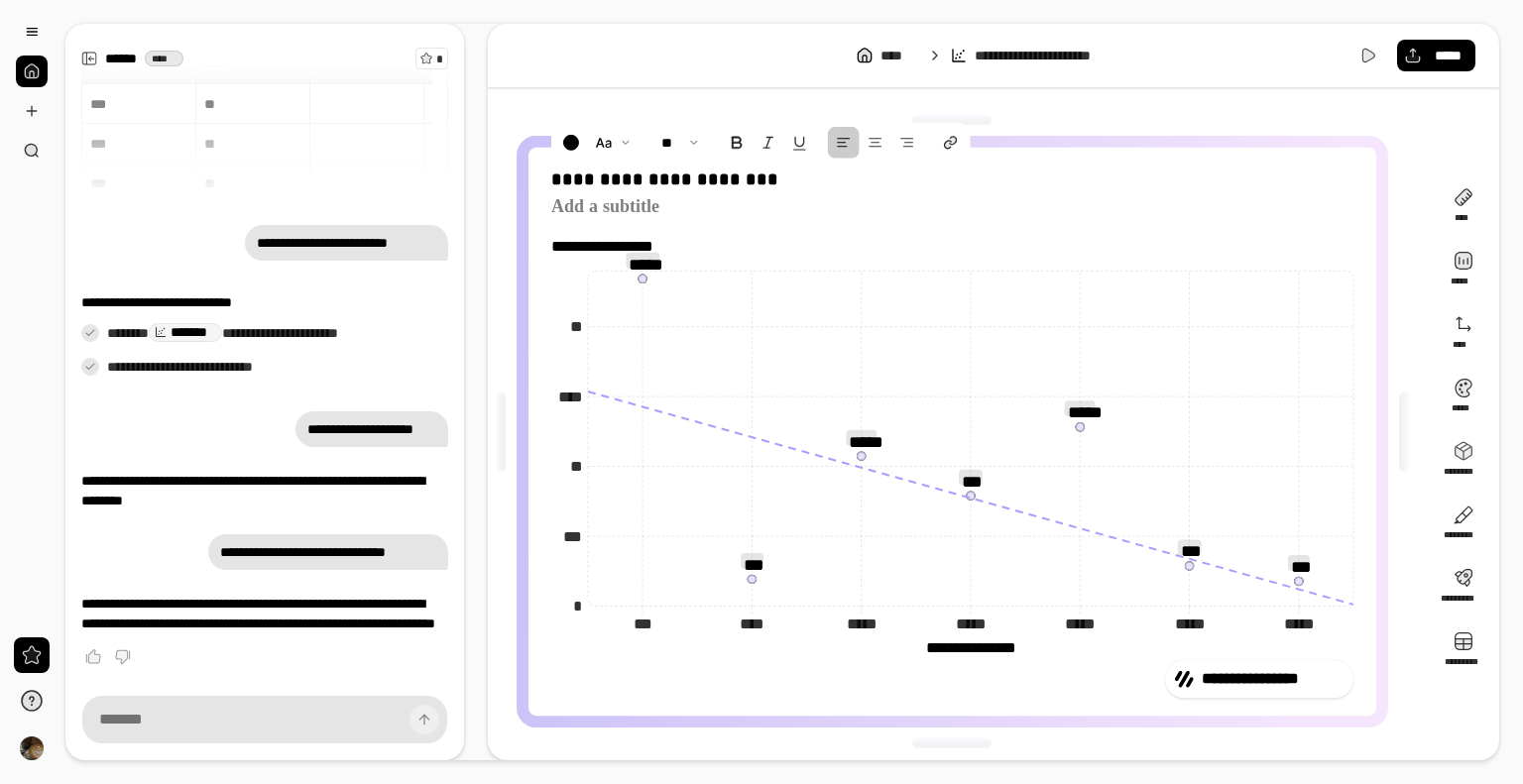 click on "**********" at bounding box center [952, 431] 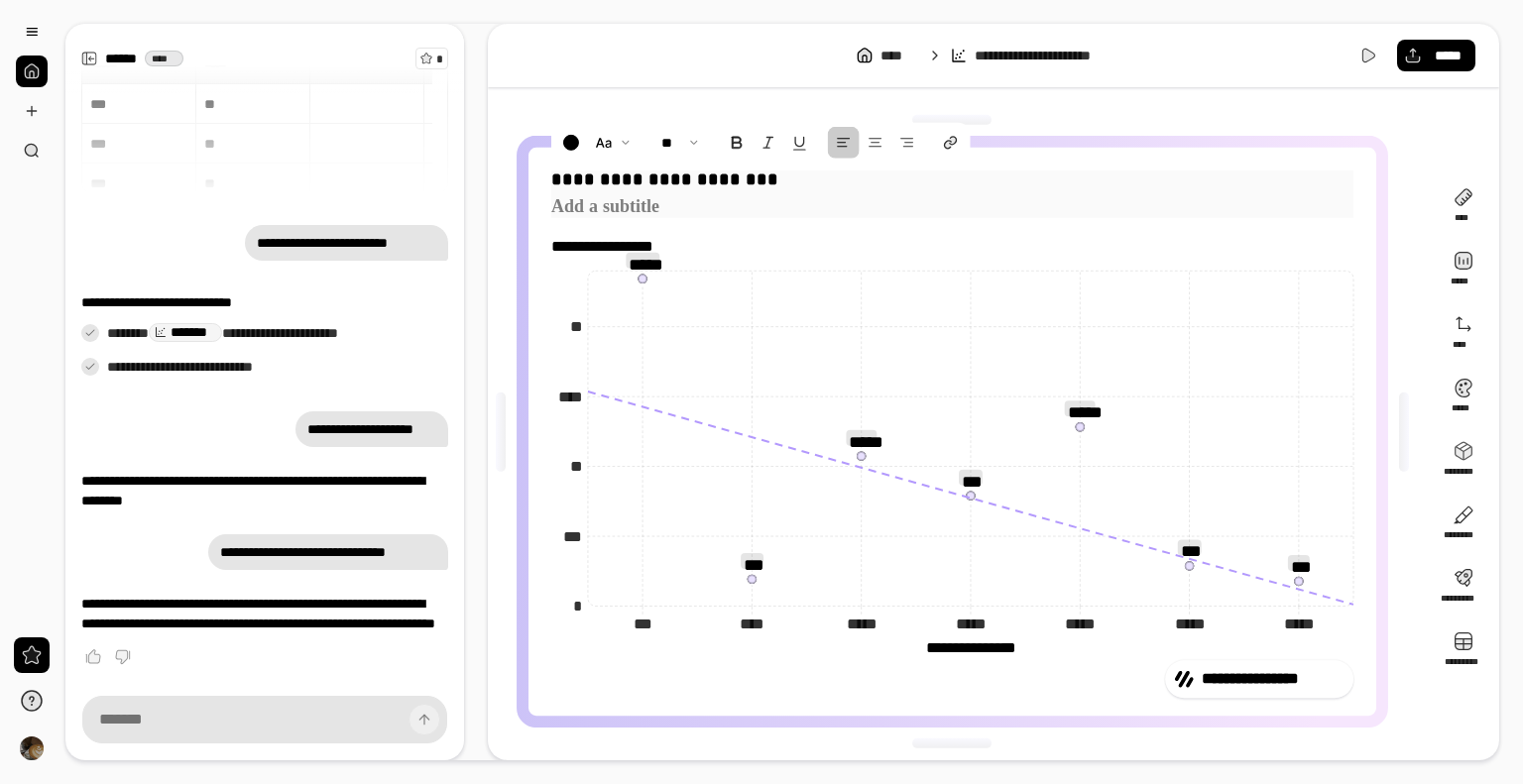 click on "**********" at bounding box center [952, 180] 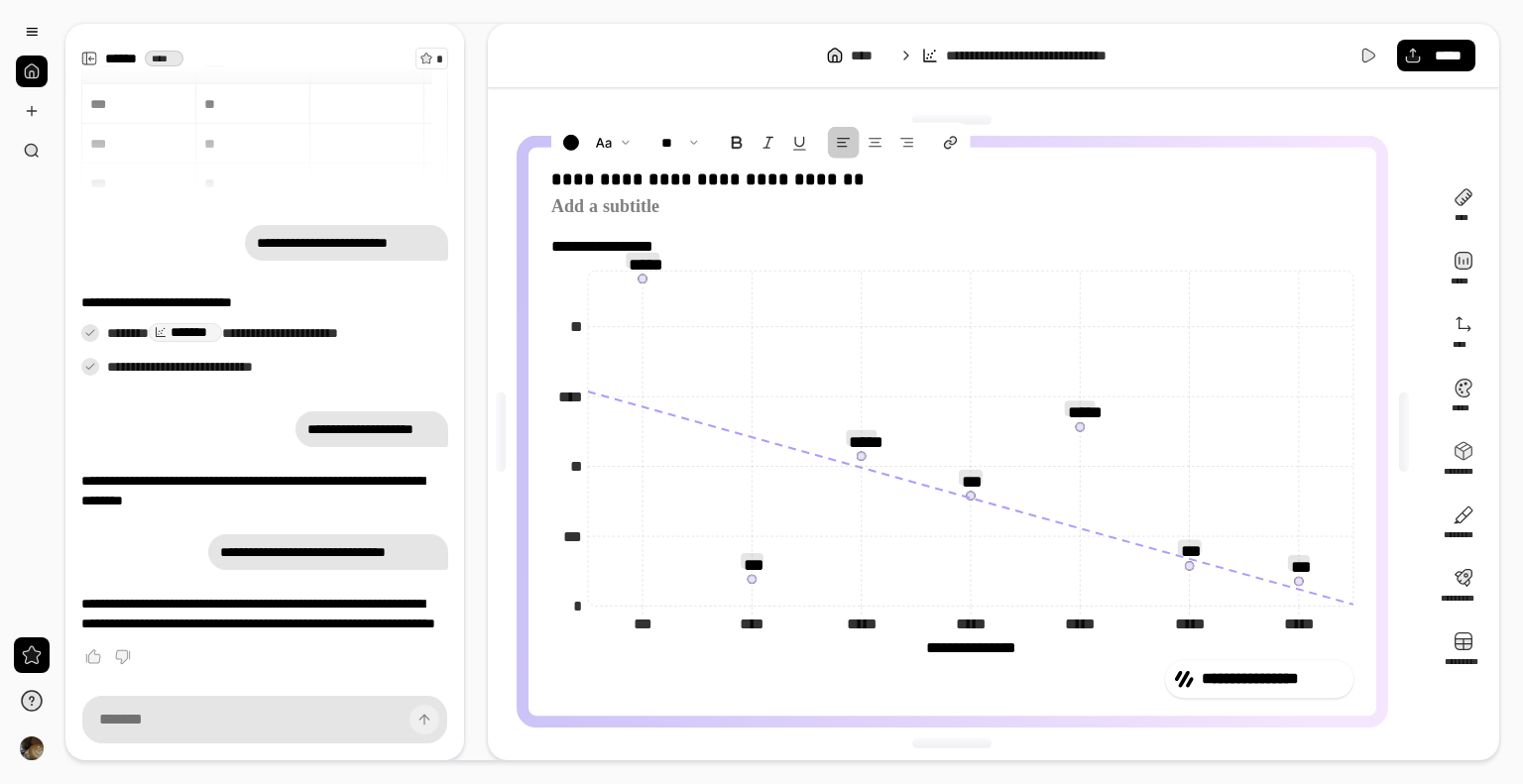 click on "**********" at bounding box center [953, 247] 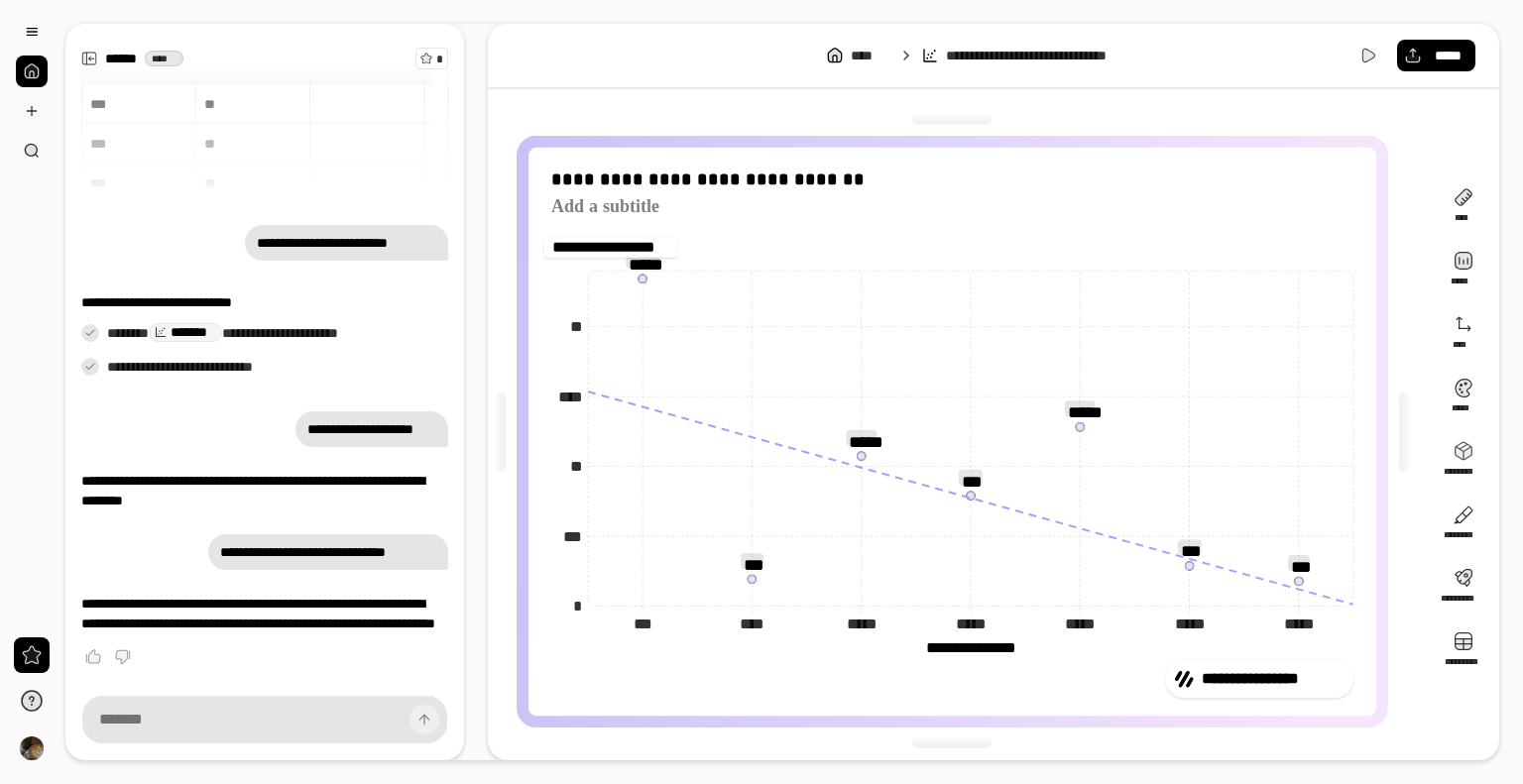 click at bounding box center (952, 120) 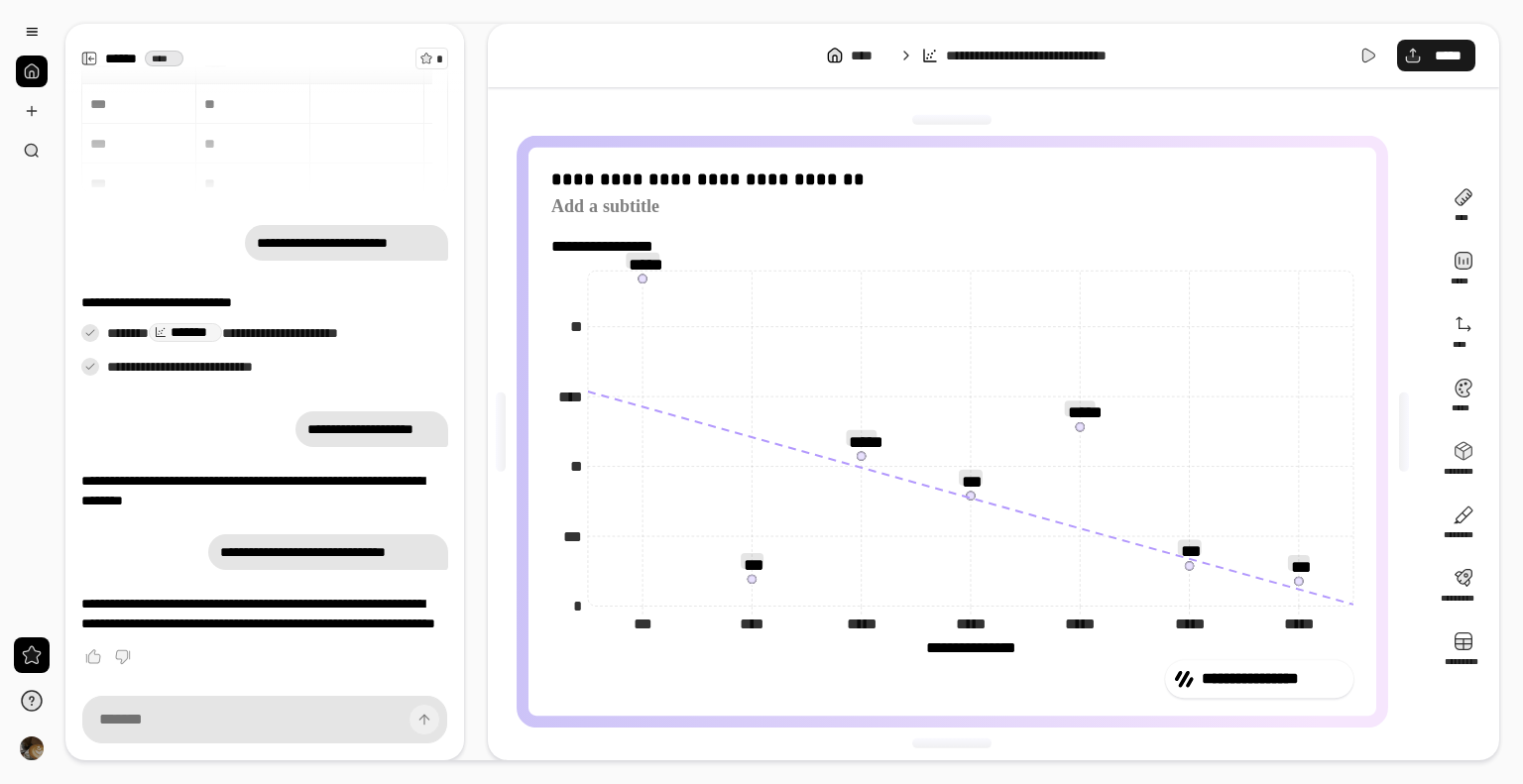click on "*****" at bounding box center [1436, 56] 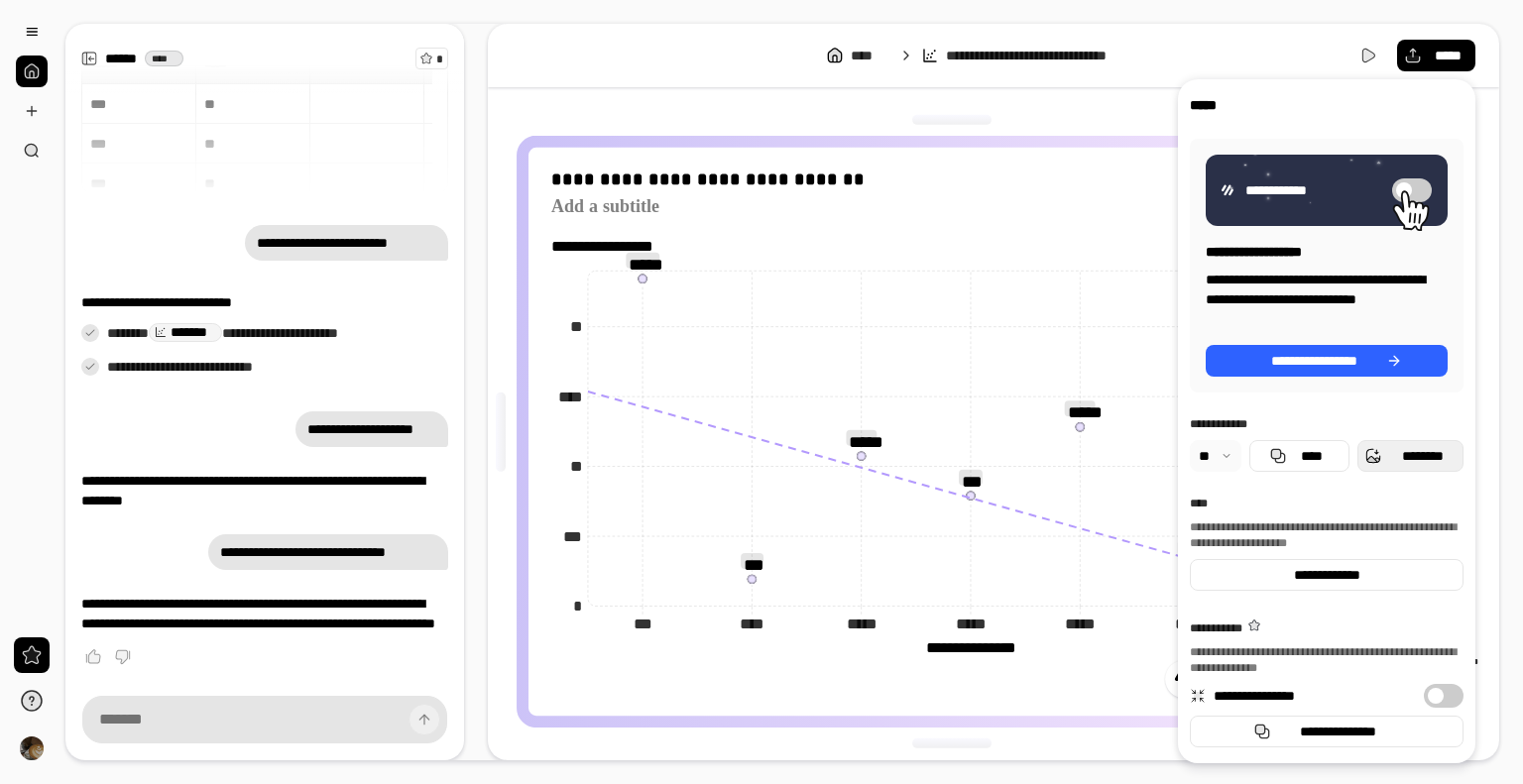 click on "********" at bounding box center (1422, 456) 